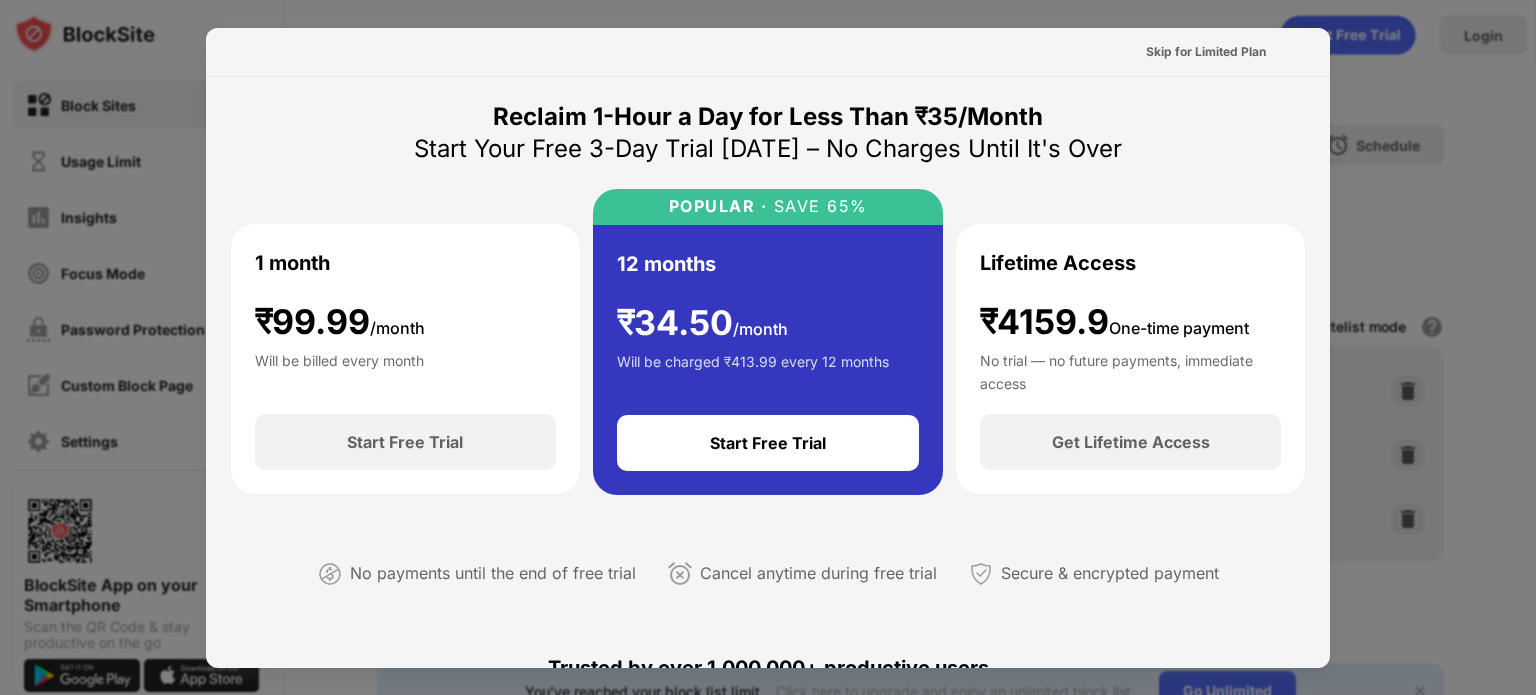 scroll, scrollTop: 0, scrollLeft: 0, axis: both 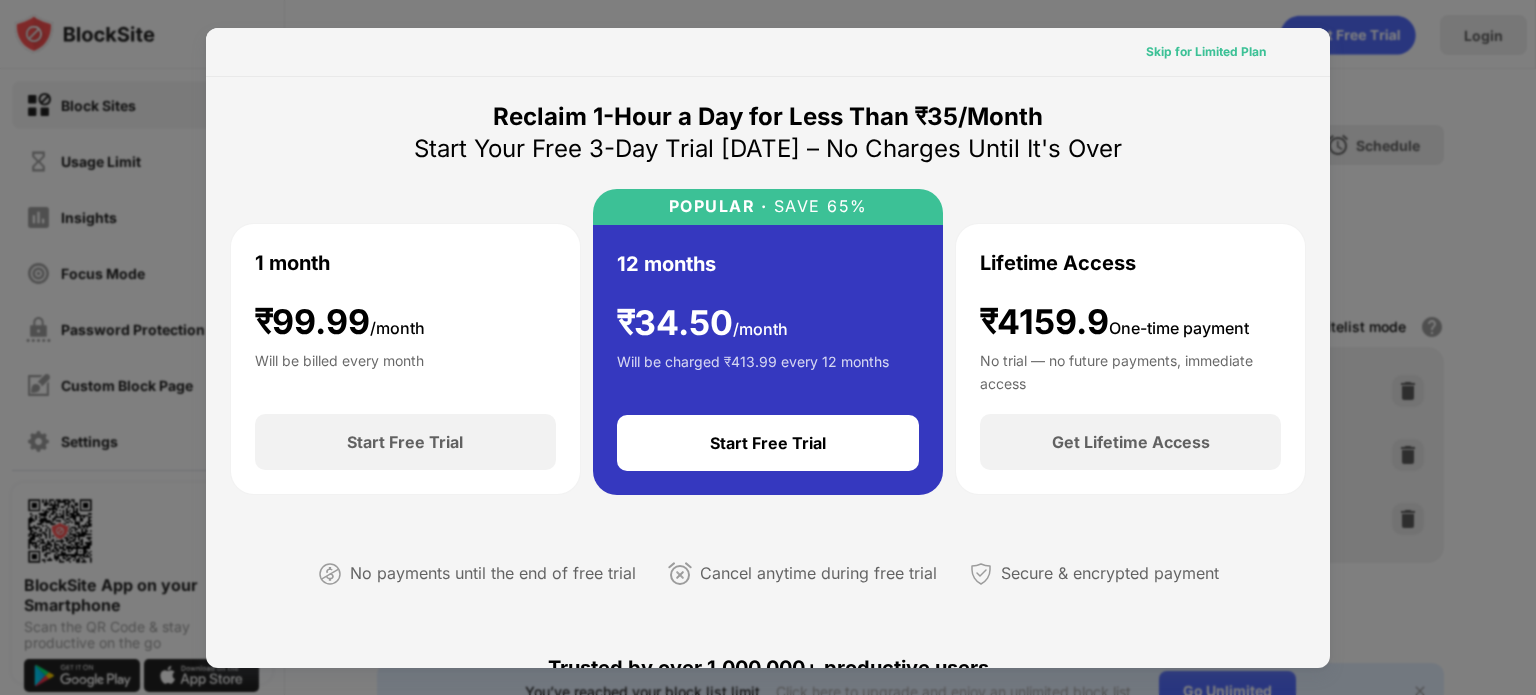 click on "Skip for Limited Plan" at bounding box center (1206, 52) 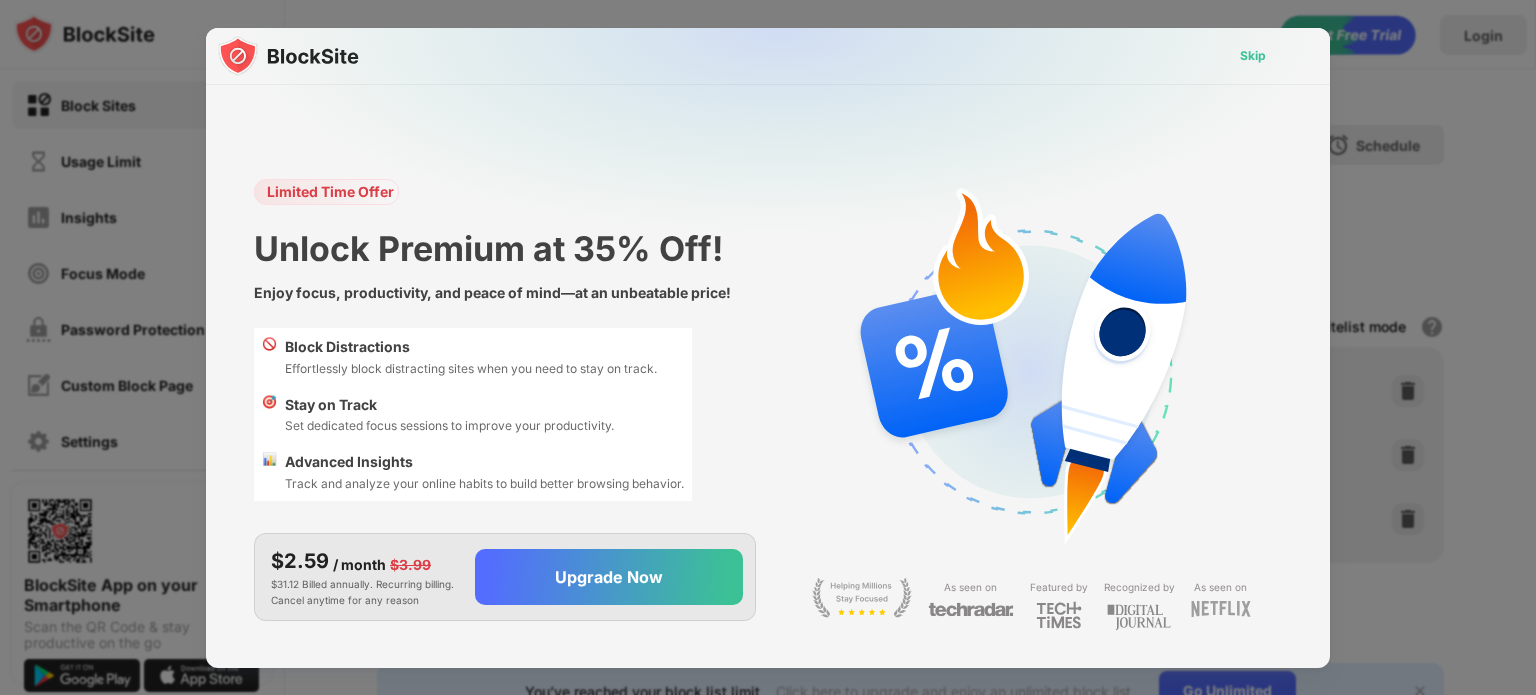 click on "Skip" at bounding box center (1253, 56) 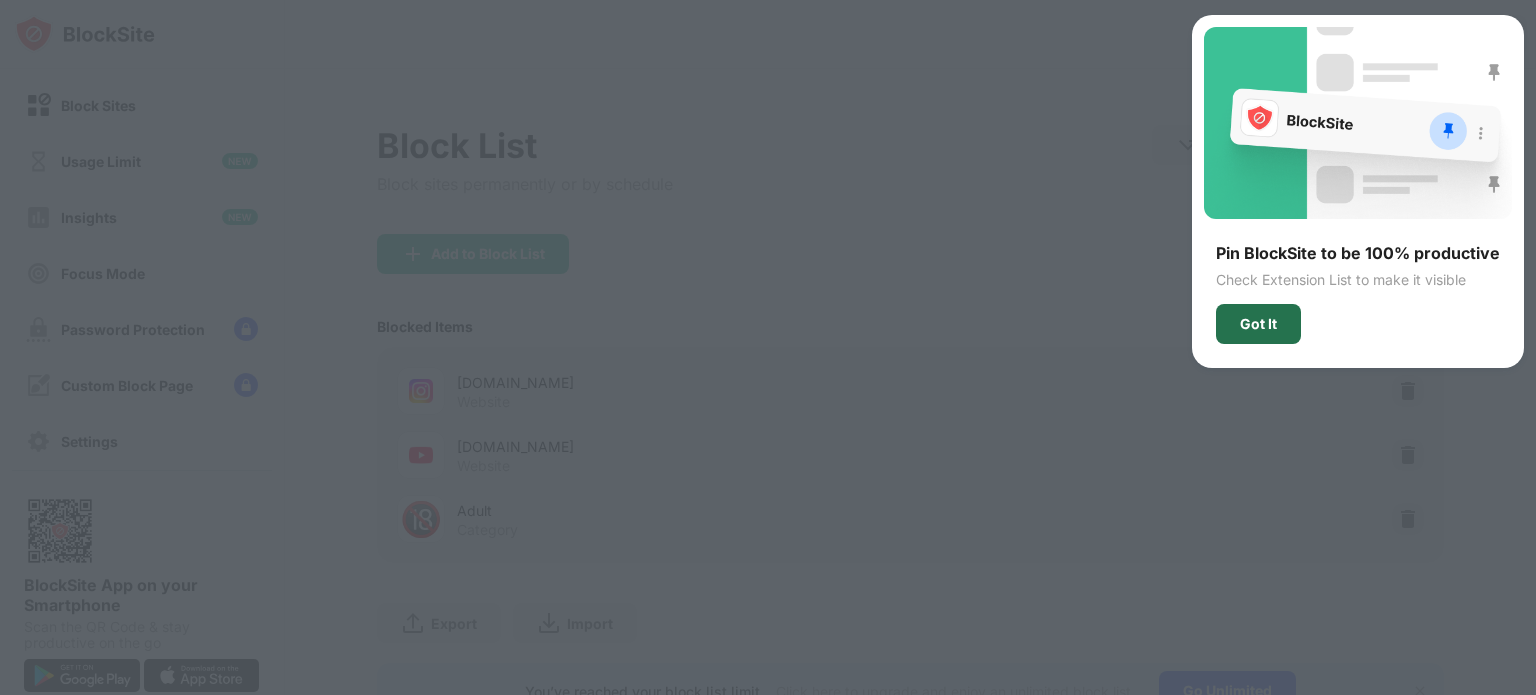 click on "Got It" at bounding box center (1258, 324) 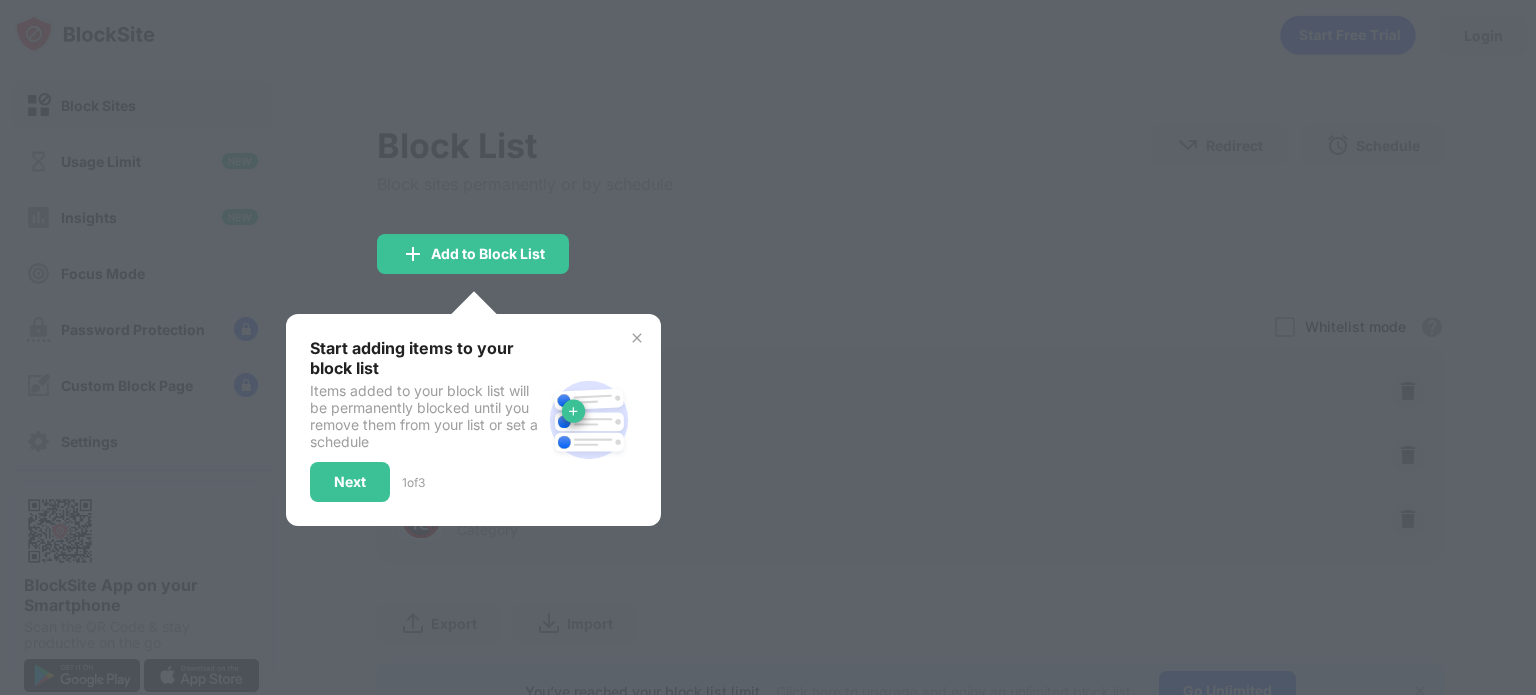 click at bounding box center [637, 338] 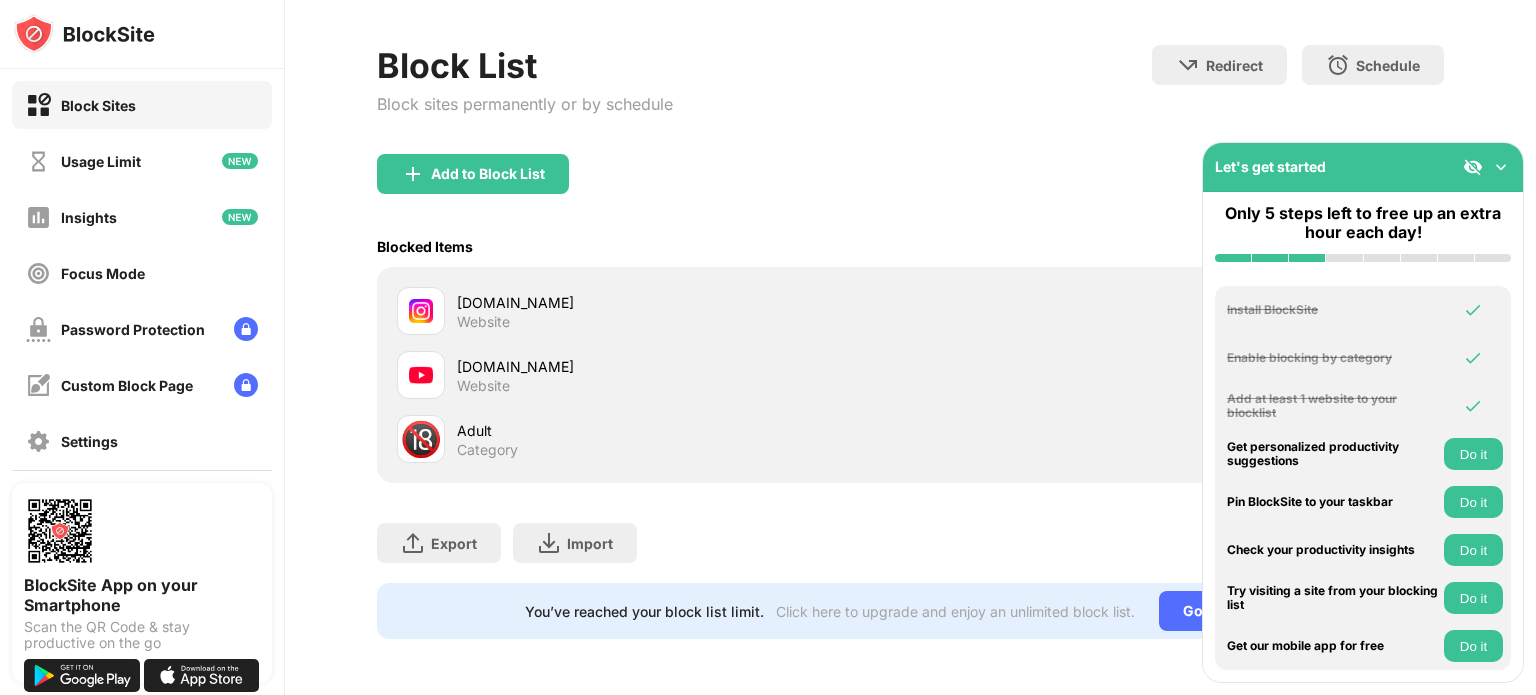 scroll, scrollTop: 0, scrollLeft: 0, axis: both 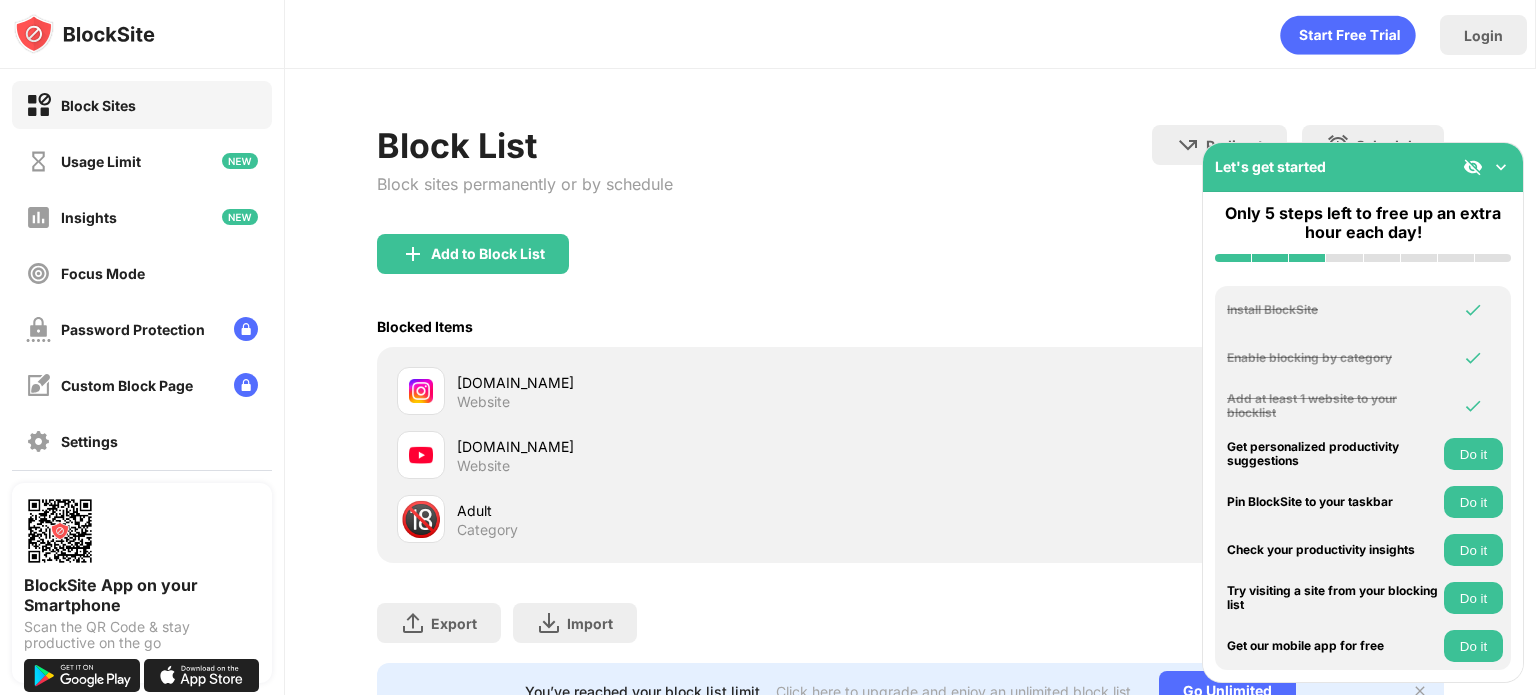 click on "Block List Block sites permanently or by schedule Redirect Choose a site to be redirected to when blocking is active Schedule Select which days and timeframes the block list will be active." at bounding box center [910, 179] 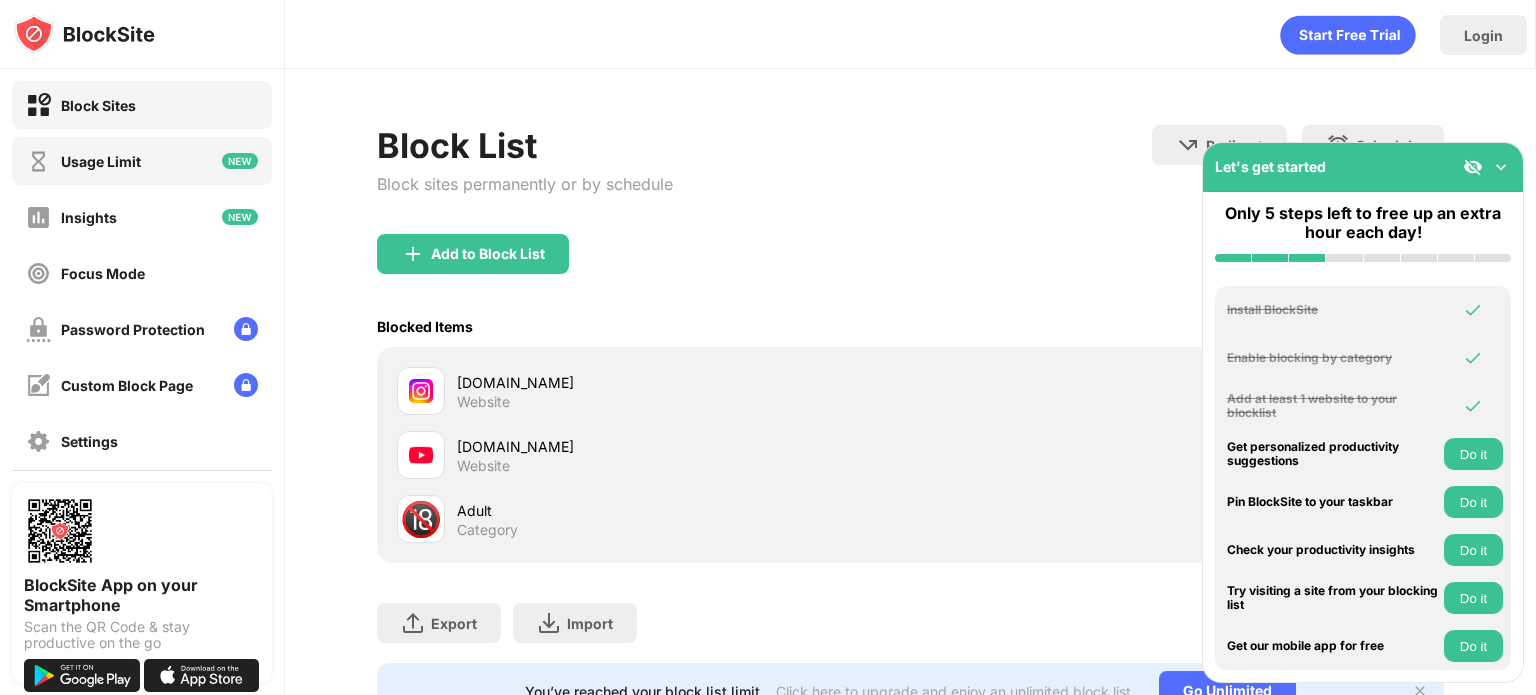 click on "Usage Limit" at bounding box center [101, 161] 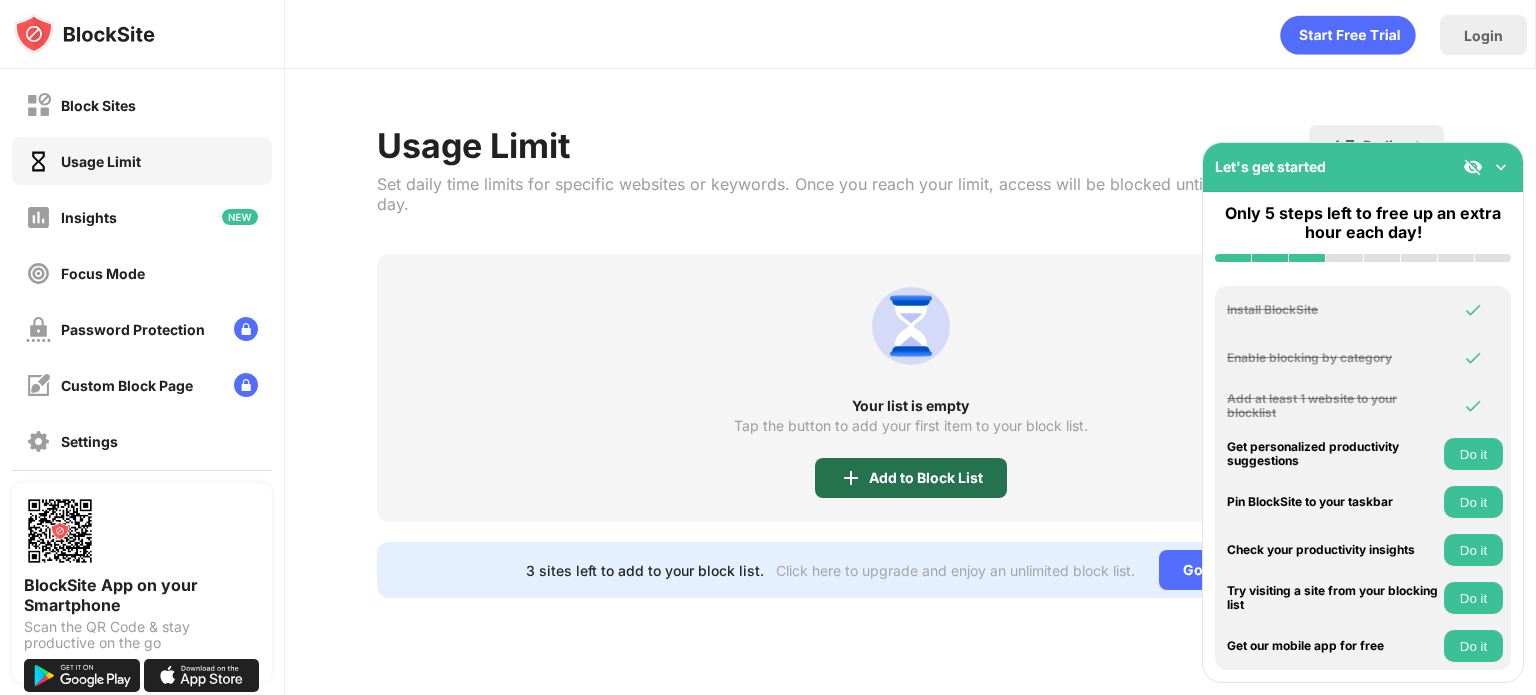 click on "Add to Block List" at bounding box center [926, 478] 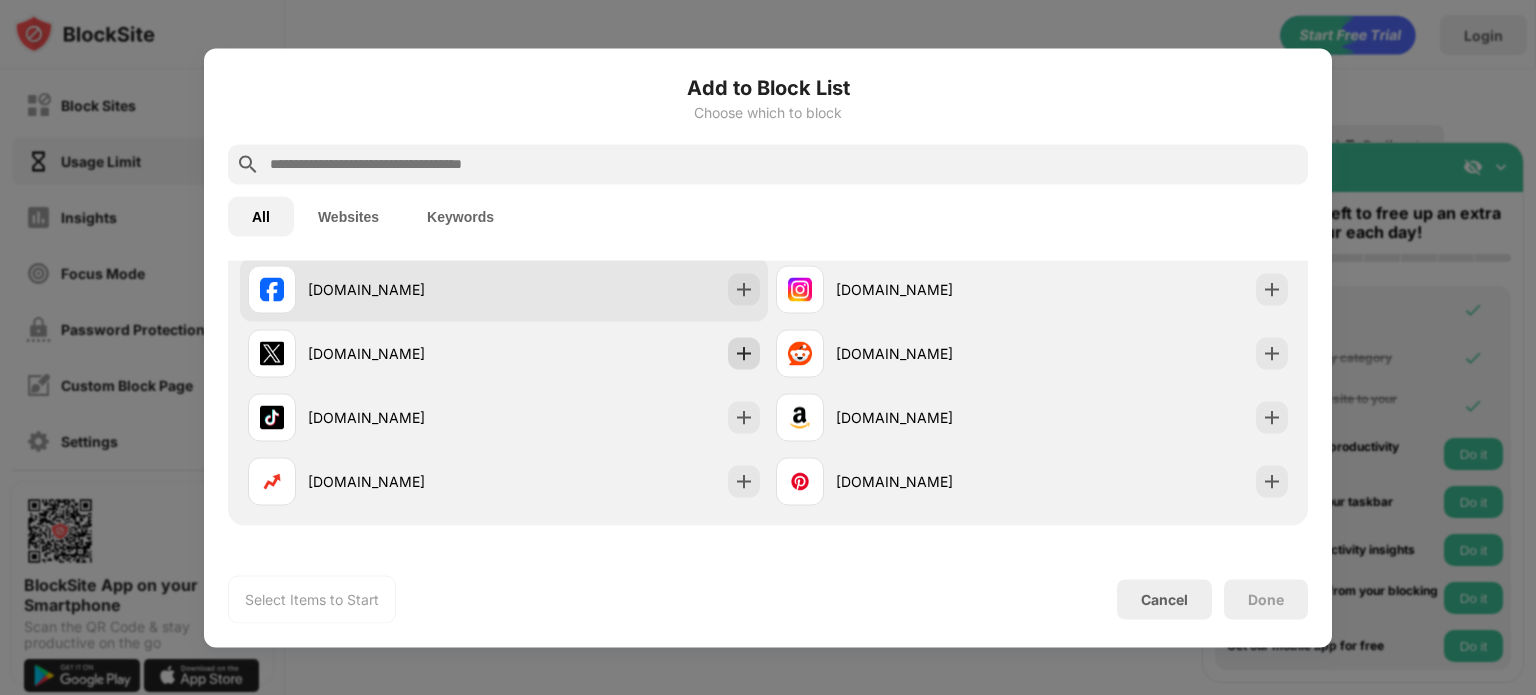 scroll, scrollTop: 0, scrollLeft: 0, axis: both 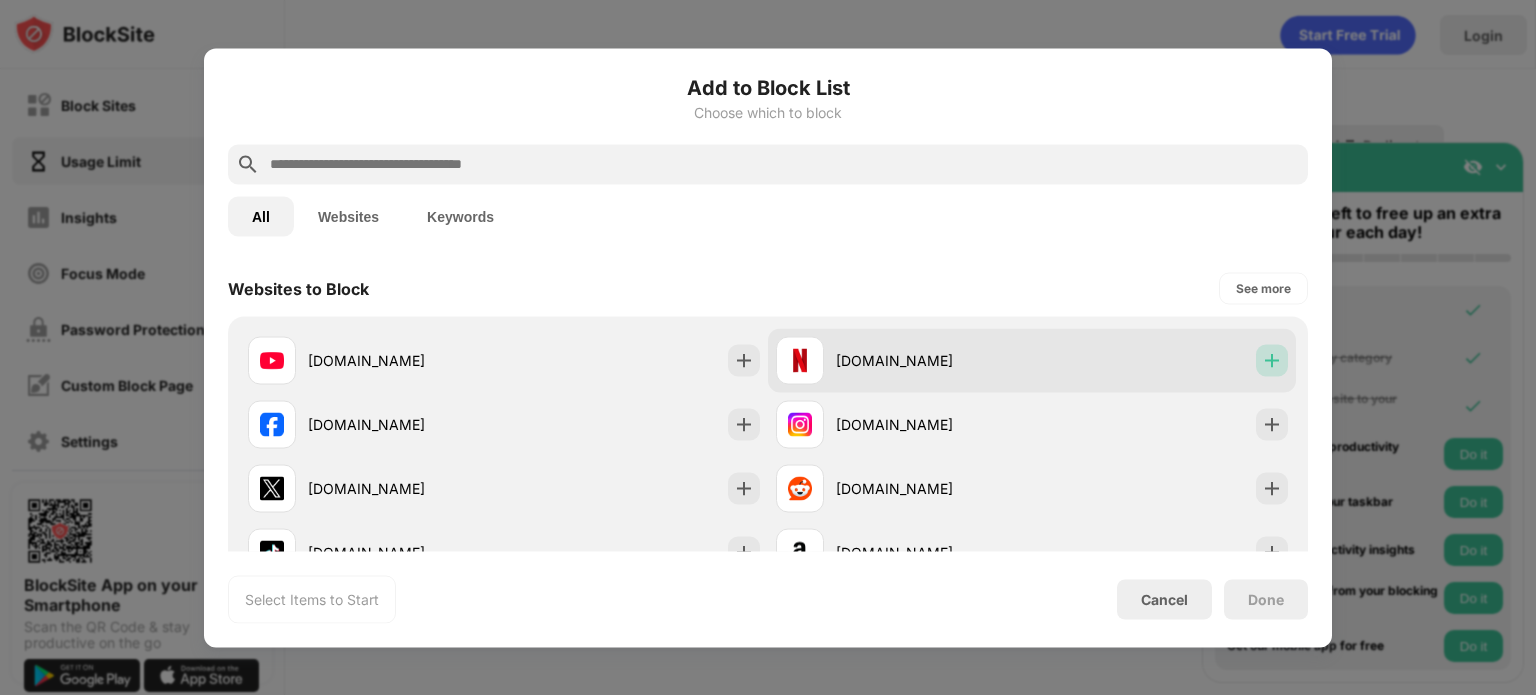 click at bounding box center (1272, 360) 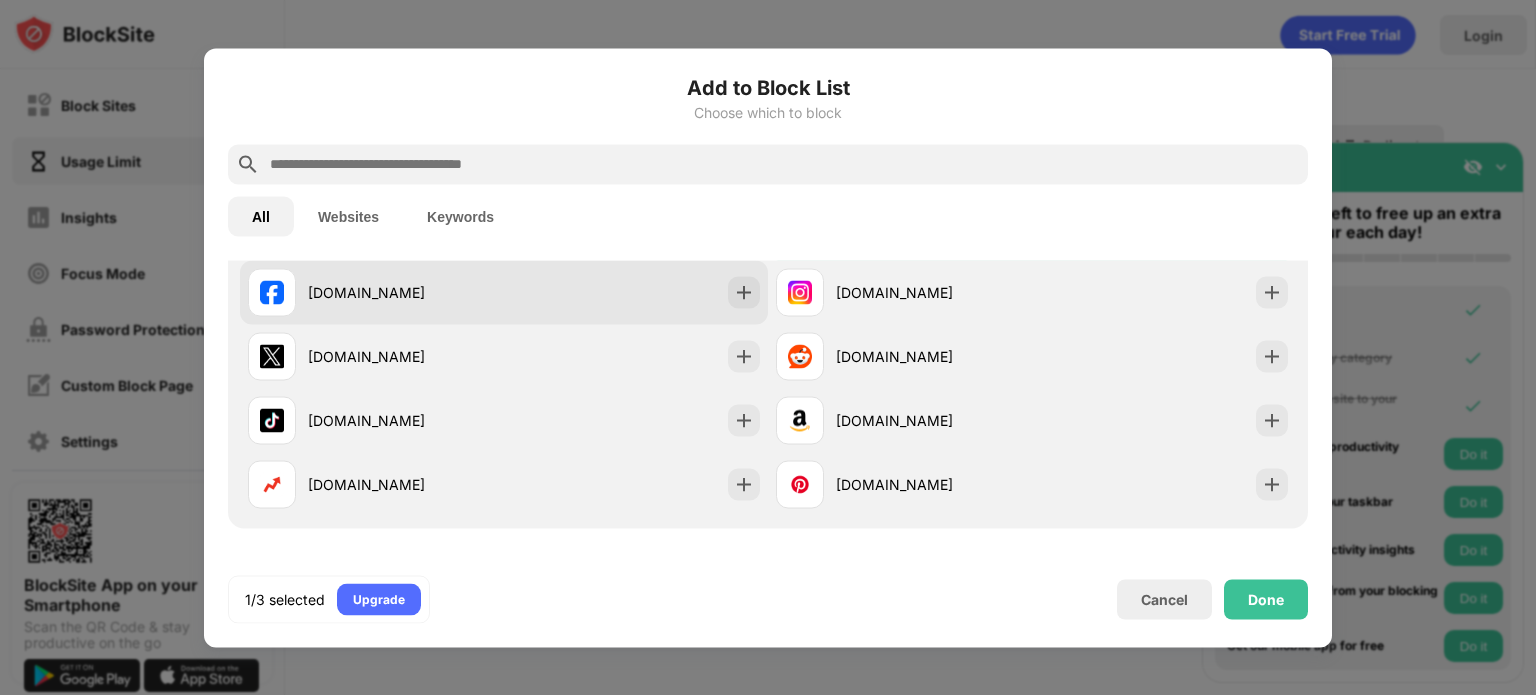 scroll, scrollTop: 134, scrollLeft: 0, axis: vertical 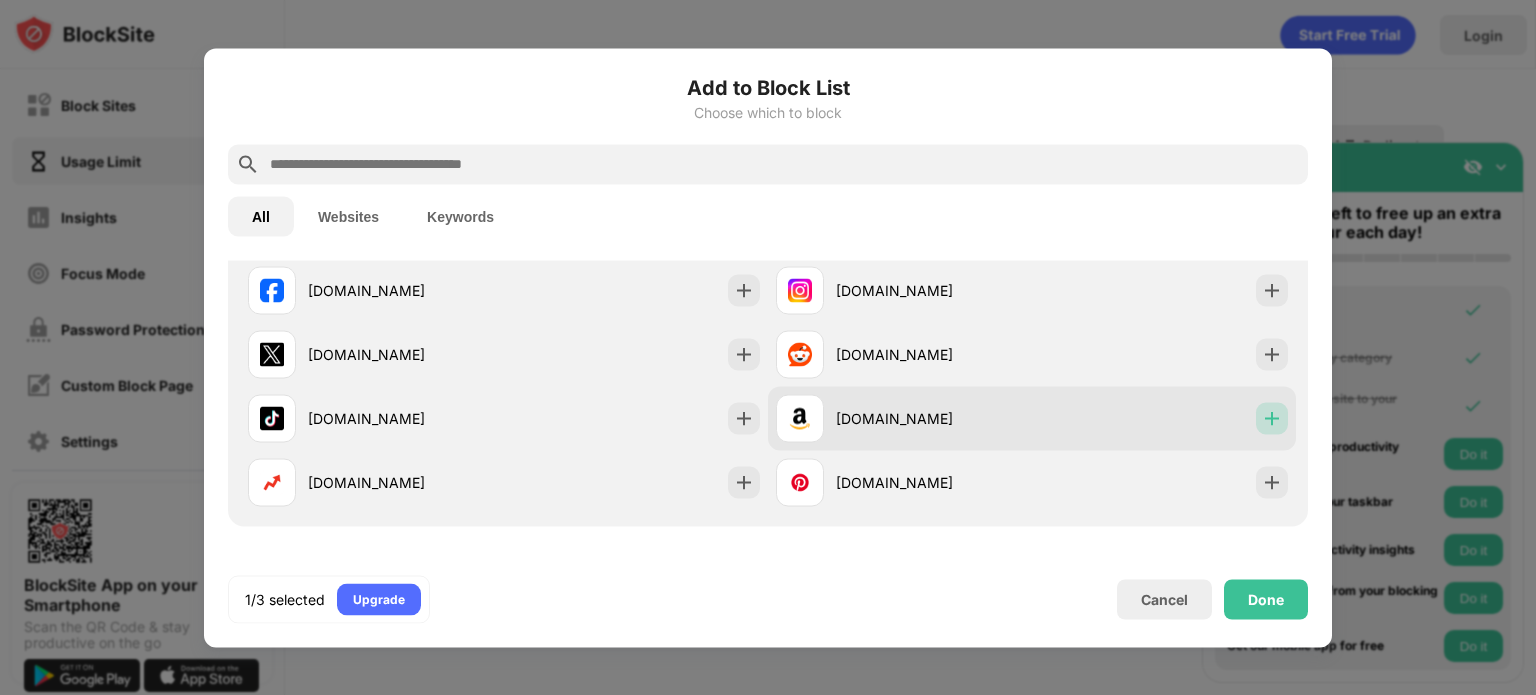 click at bounding box center [1272, 418] 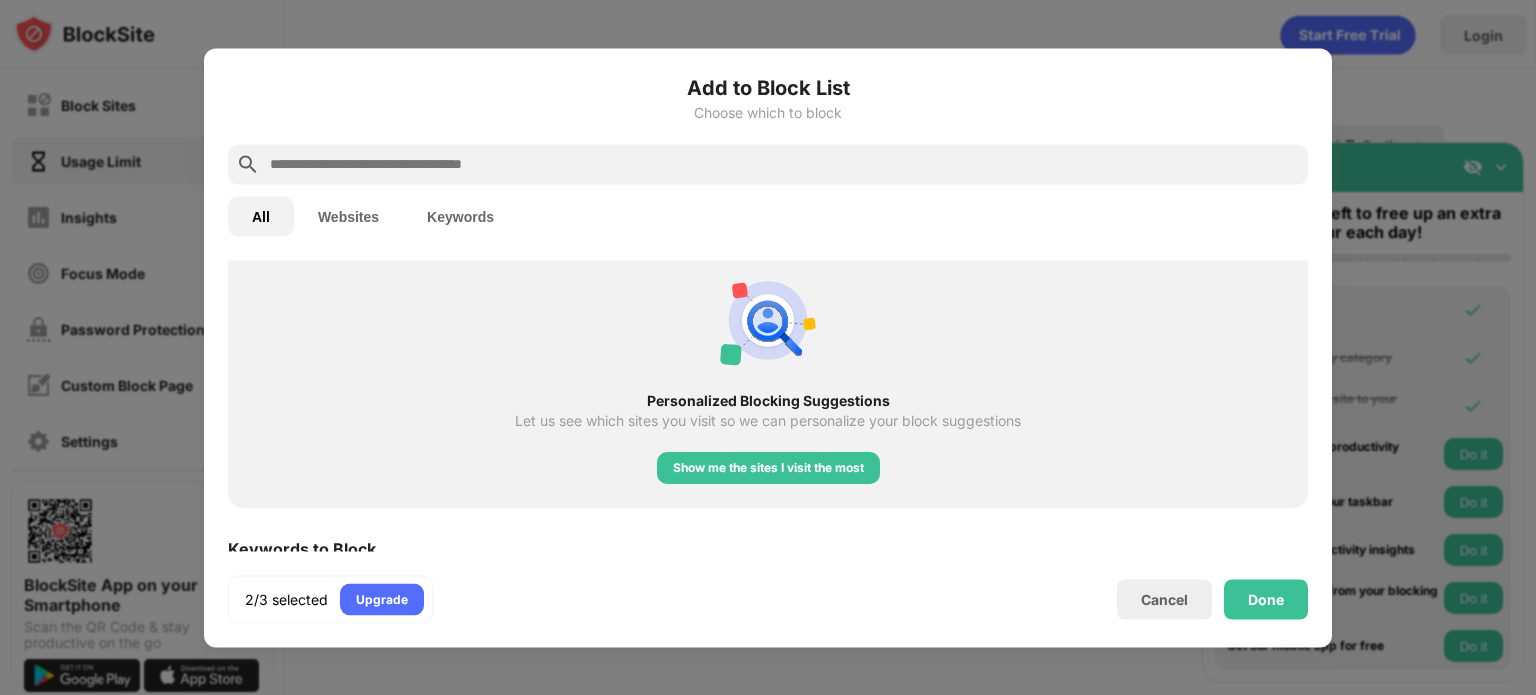 scroll, scrollTop: 0, scrollLeft: 0, axis: both 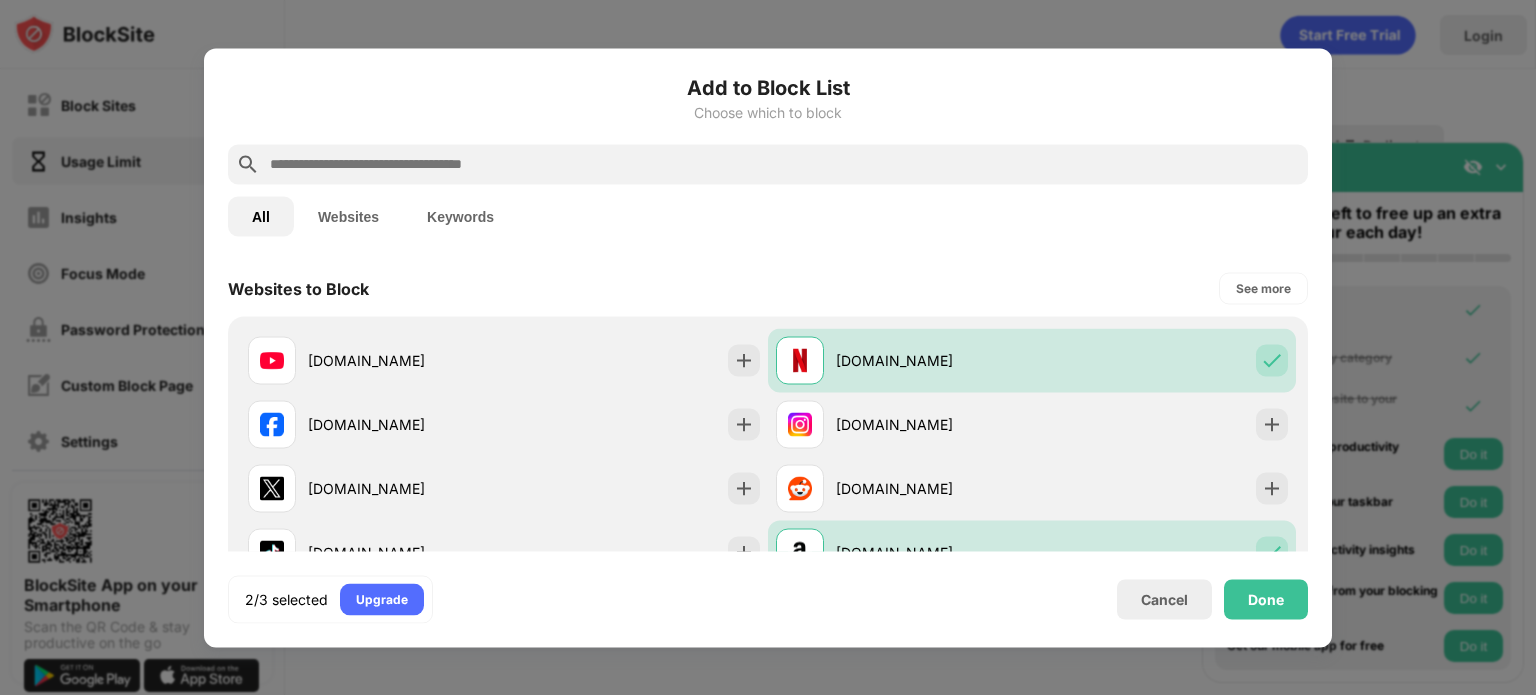 click at bounding box center [784, 164] 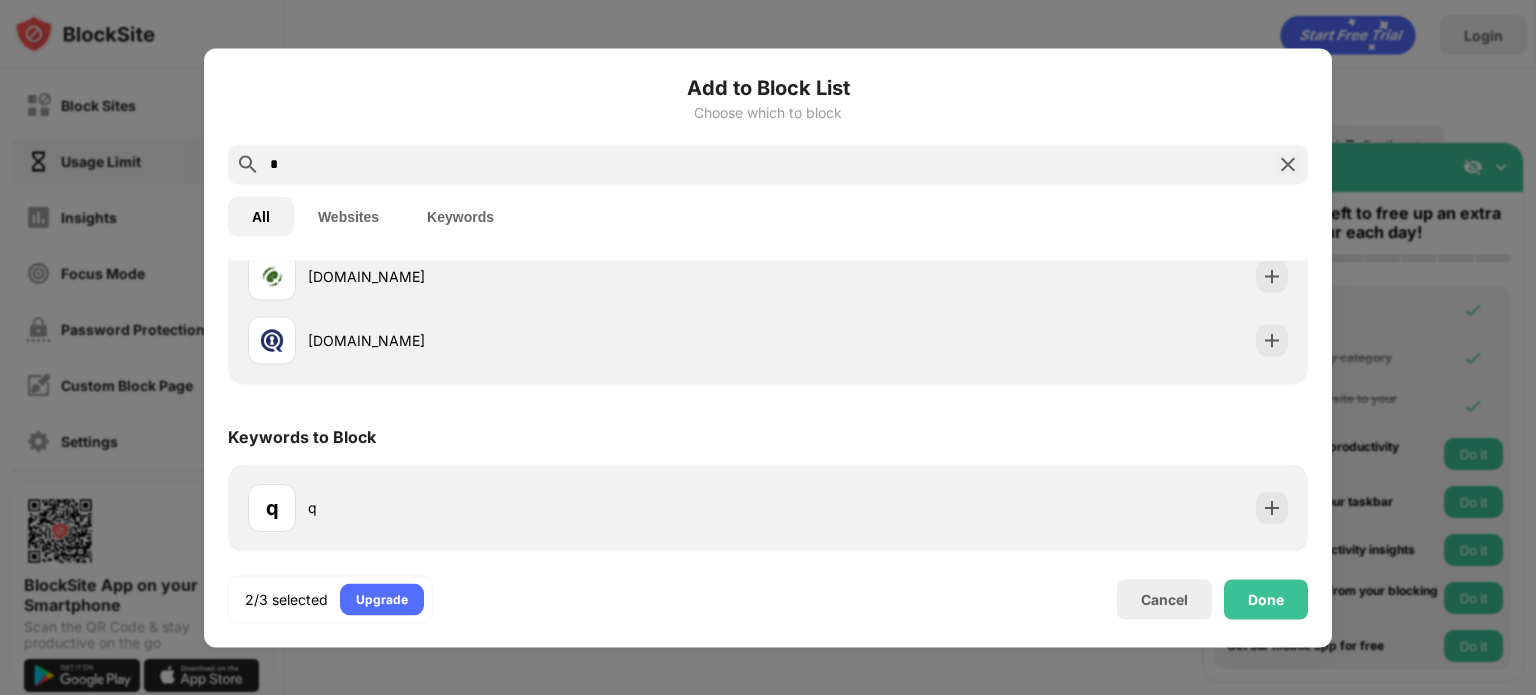 scroll, scrollTop: 0, scrollLeft: 0, axis: both 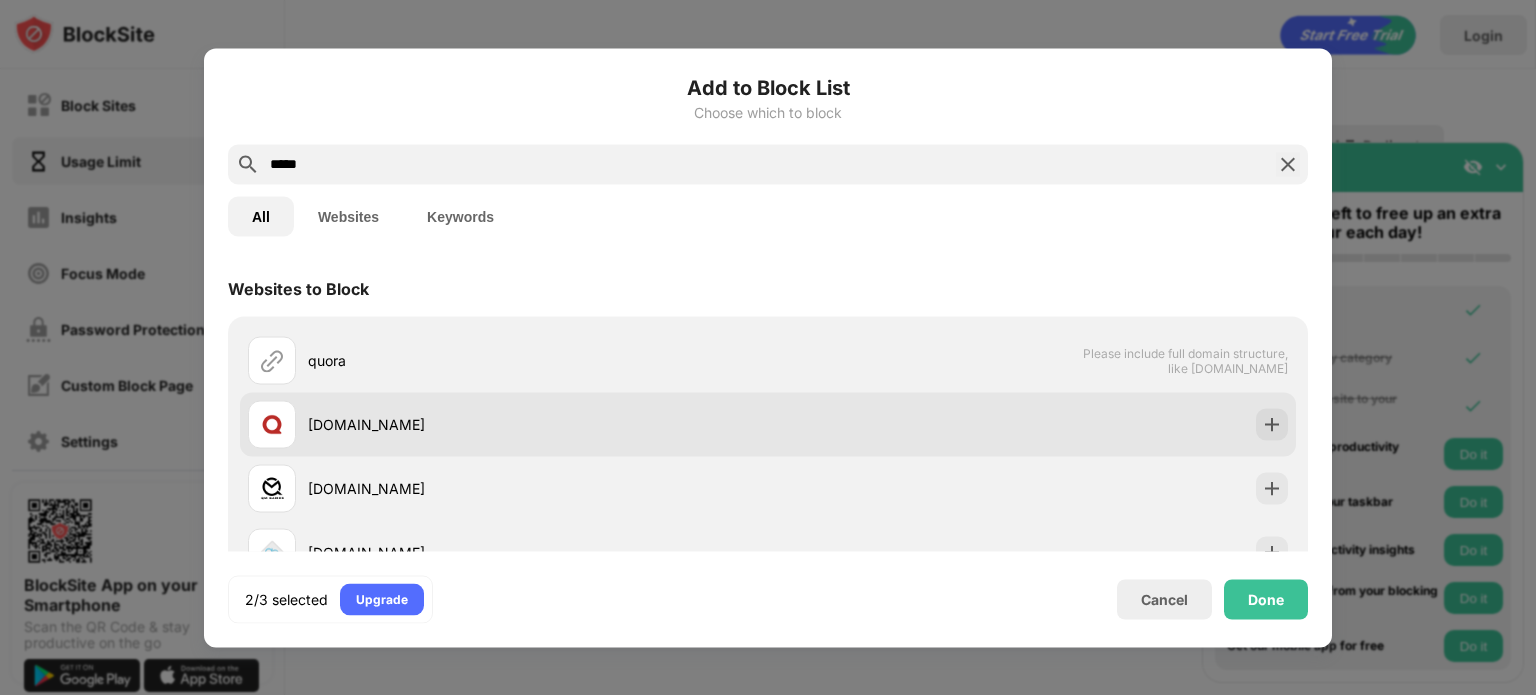 type on "*****" 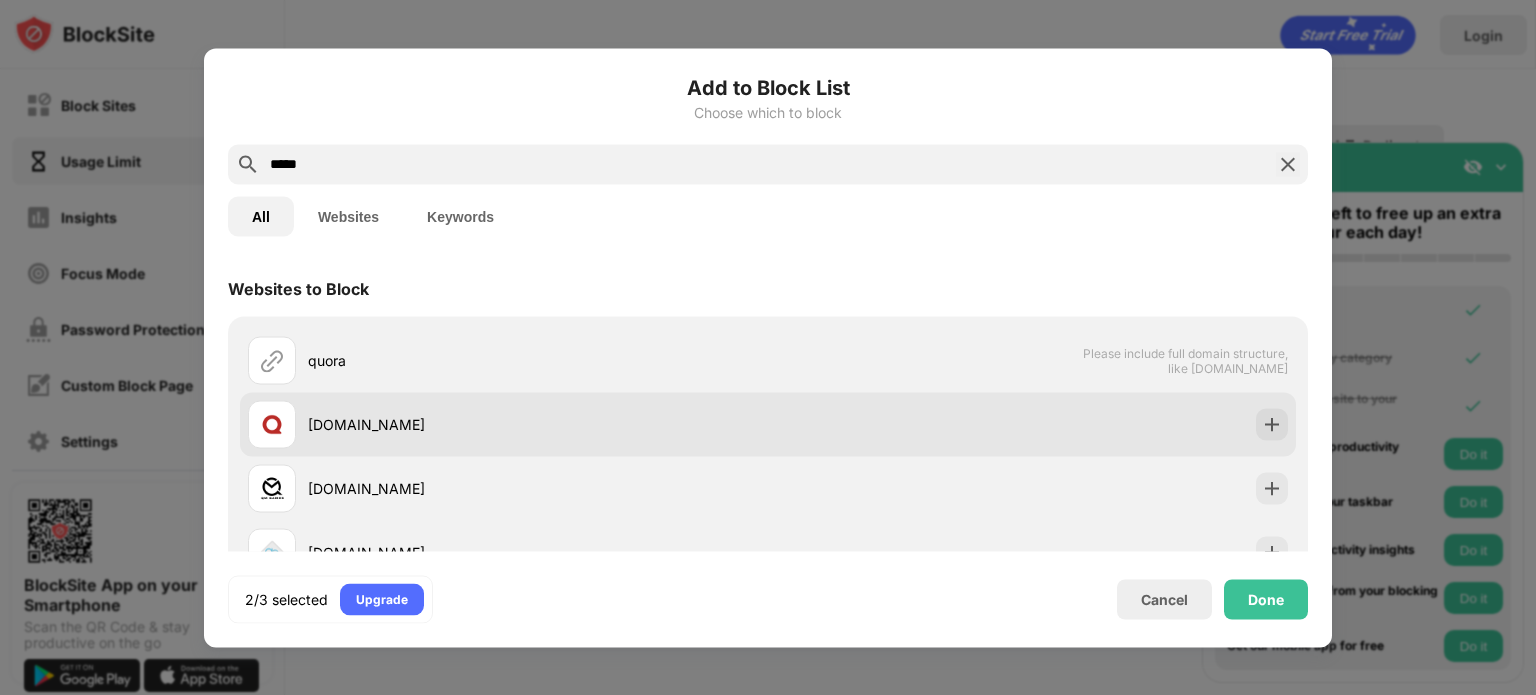 click on "[DOMAIN_NAME]" at bounding box center (538, 424) 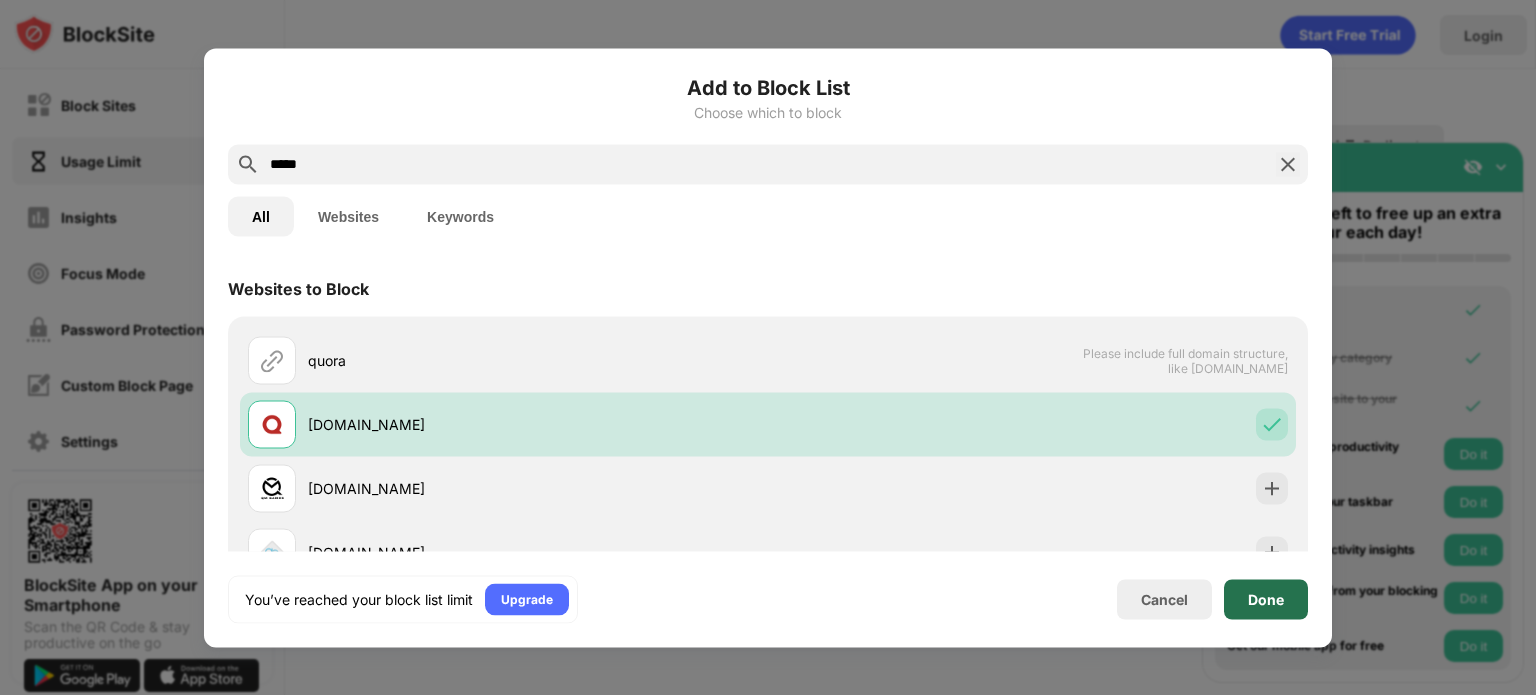 click on "Done" at bounding box center (1266, 599) 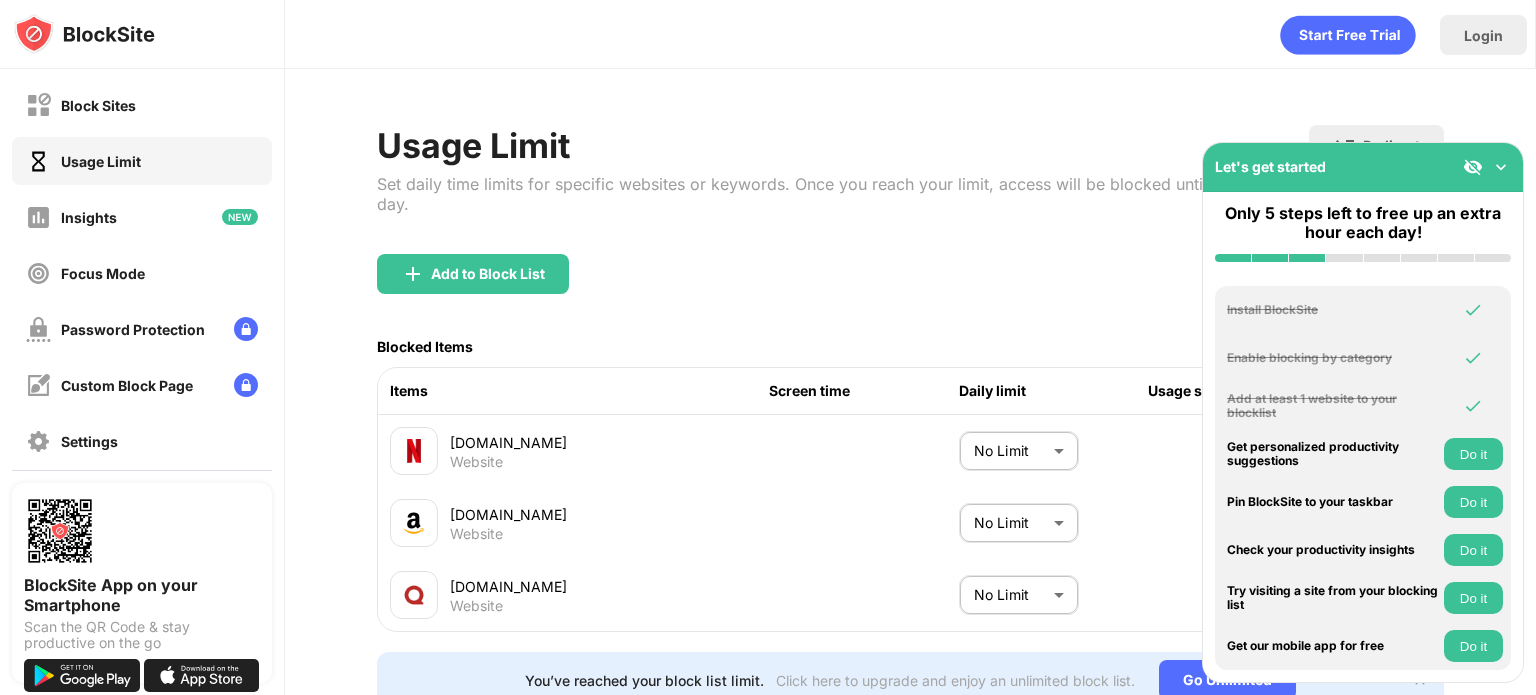 scroll, scrollTop: 92, scrollLeft: 0, axis: vertical 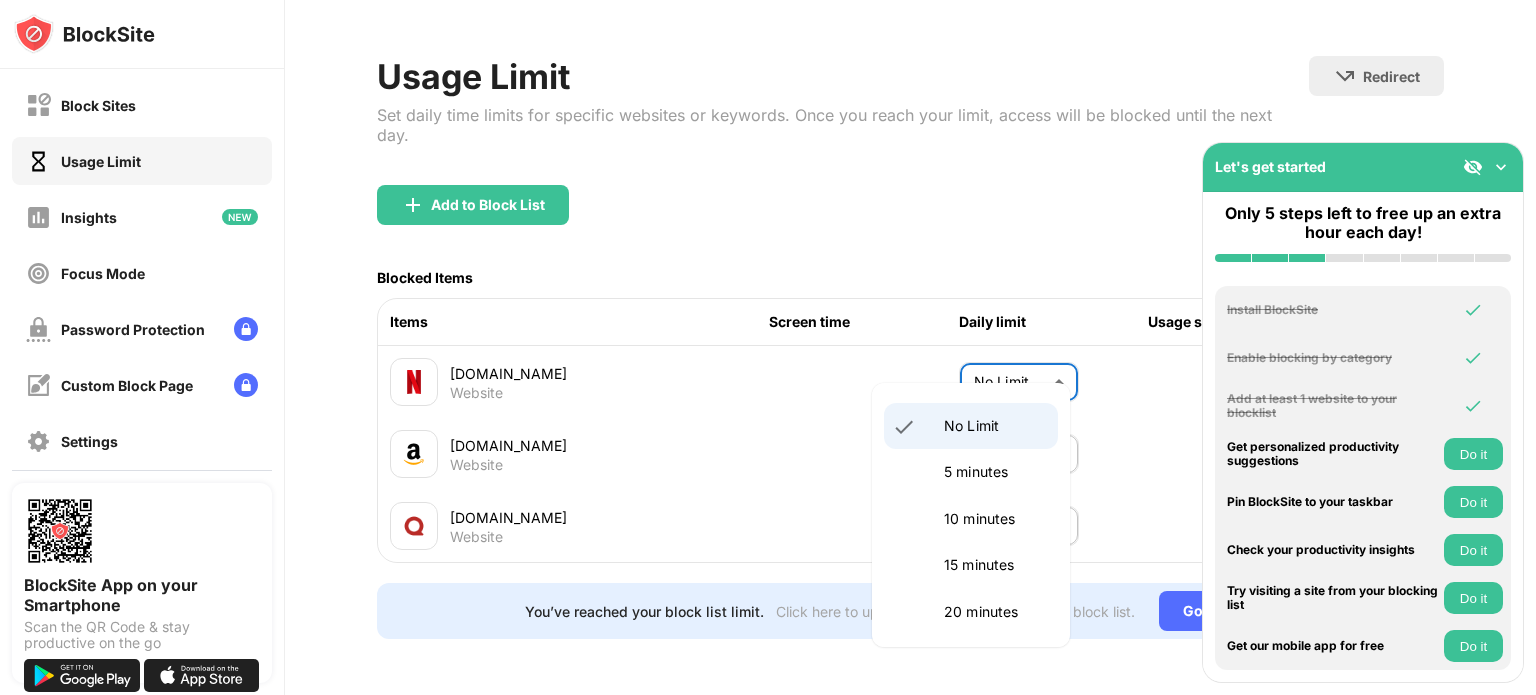click on "Block Sites Usage Limit Insights Focus Mode Password Protection Custom Block Page Settings About Blocking Sync with other devices Disabled BlockSite App on your Smartphone Scan the QR Code & stay productive on the go Let's get started Only 5 steps left to free up an extra hour each day! Install BlockSite Enable blocking by category Add at least 1 website to your blocklist Get personalized productivity suggestions Do it Pin BlockSite to your taskbar Do it Check your productivity insights Do it Try visiting a site from your blocking list Do it Get our mobile app for free Do it Login Usage Limit Set daily time limits for specific websites or keywords. Once you reach your limit, access will be blocked until the next day. Redirect Choose a site to be redirected to when blocking is active Add to Block List Blocked Items Items Screen time Daily limit Usage status [DOMAIN_NAME] Website No Limit ******** ​ [DOMAIN_NAME] Website No Limit ******** ​ [DOMAIN_NAME] Website No Limit ******** ​ Go Unlimited
No Limit" at bounding box center [768, 347] 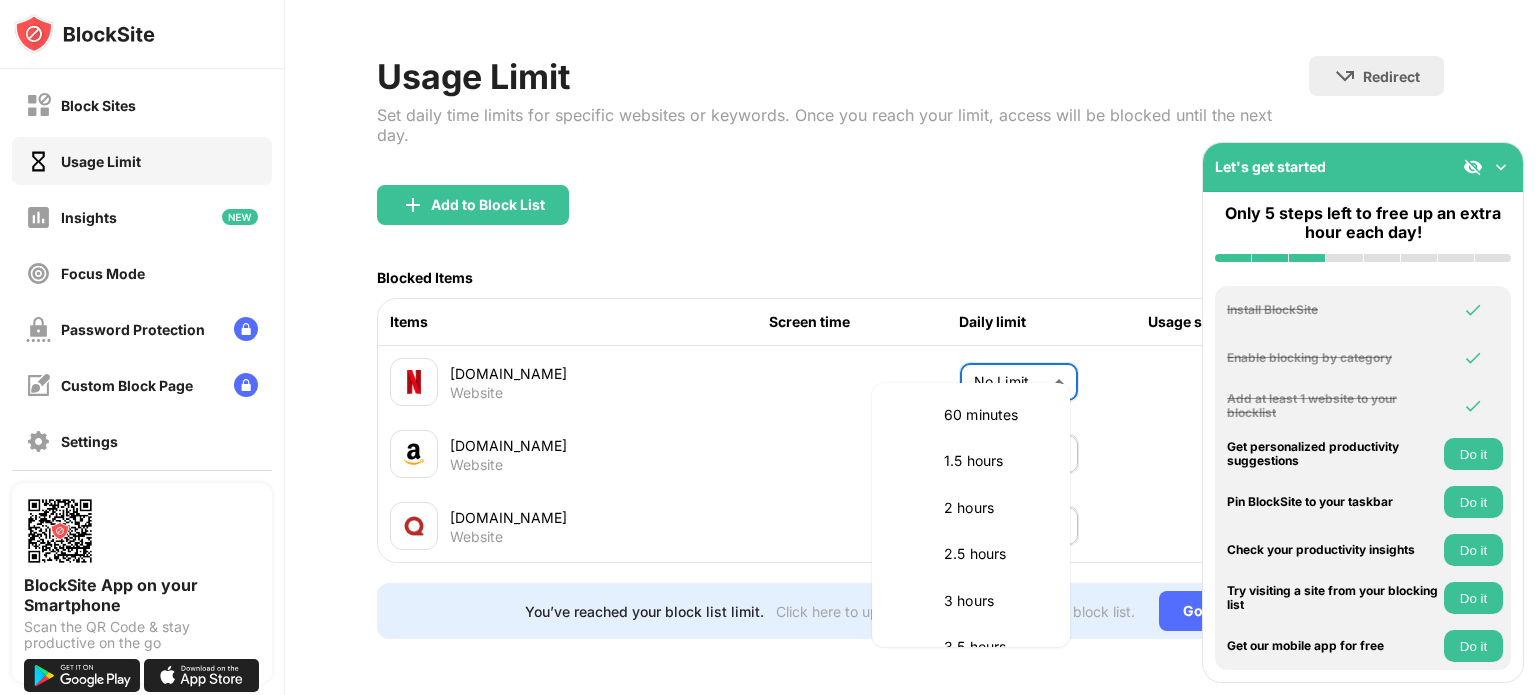 scroll, scrollTop: 570, scrollLeft: 0, axis: vertical 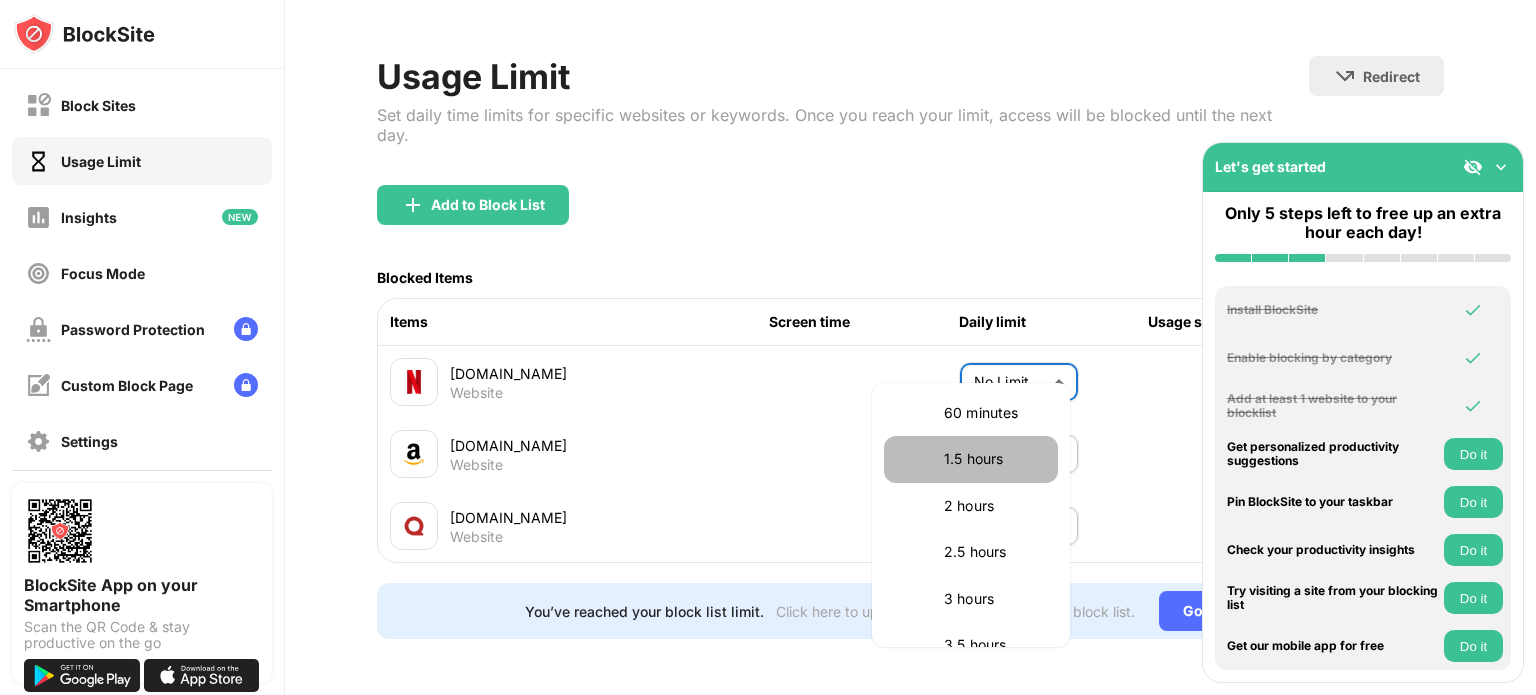 click on "1.5 hours" at bounding box center [995, 459] 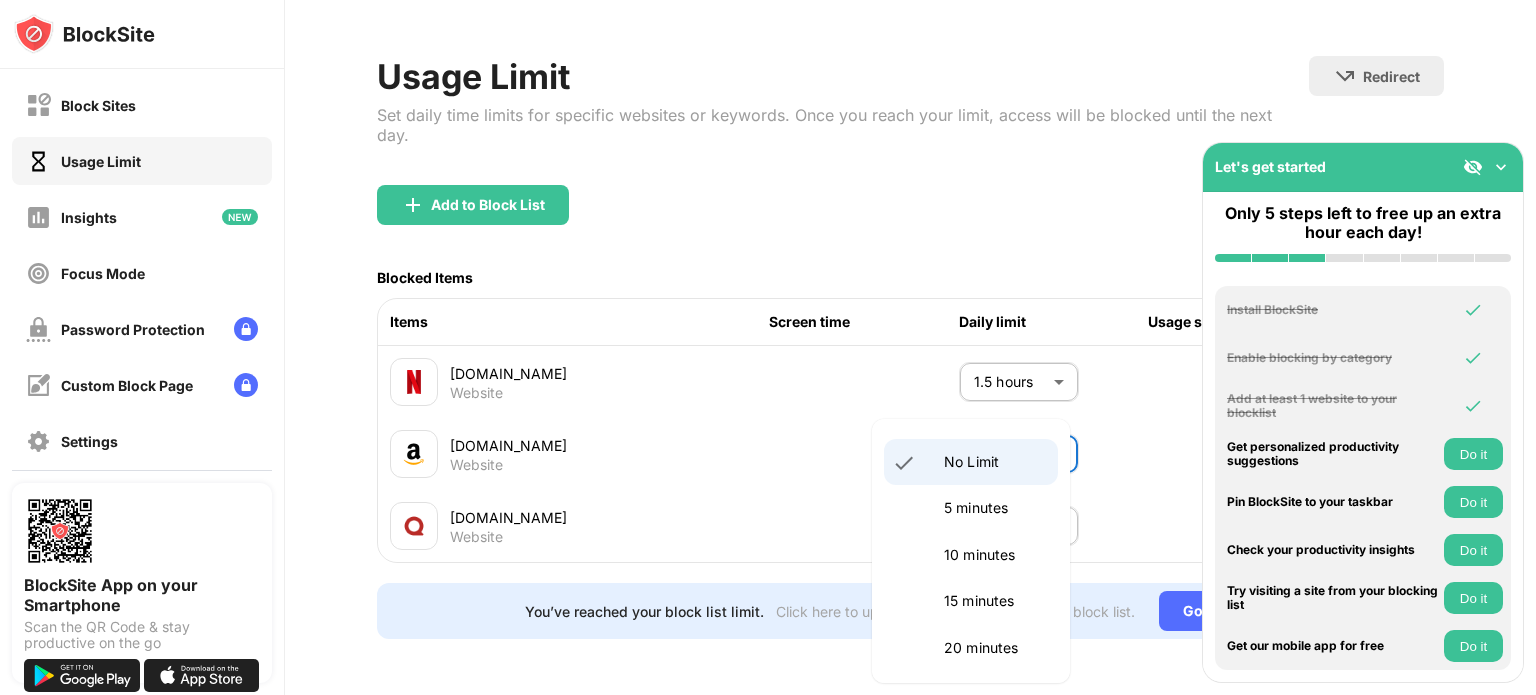 click on "Block Sites Usage Limit Insights Focus Mode Password Protection Custom Block Page Settings About Blocking Sync with other devices Disabled BlockSite App on your Smartphone Scan the QR Code & stay productive on the go Let's get started Only 5 steps left to free up an extra hour each day! Install BlockSite Enable blocking by category Add at least 1 website to your blocklist Get personalized productivity suggestions Do it Pin BlockSite to your taskbar Do it Check your productivity insights Do it Try visiting a site from your blocking list Do it Get our mobile app for free Do it Login Usage Limit Set daily time limits for specific websites or keywords. Once you reach your limit, access will be blocked until the next day. Redirect Choose a site to be redirected to when blocking is active Add to Block List Blocked Items Items Screen time Daily limit Usage status [DOMAIN_NAME] Website 1.5 hours ** ​ [DOMAIN_NAME] Website No Limit ******** ​ [DOMAIN_NAME] Website No Limit ******** ​ Go Unlimited
No Limit 2 hours" at bounding box center [768, 347] 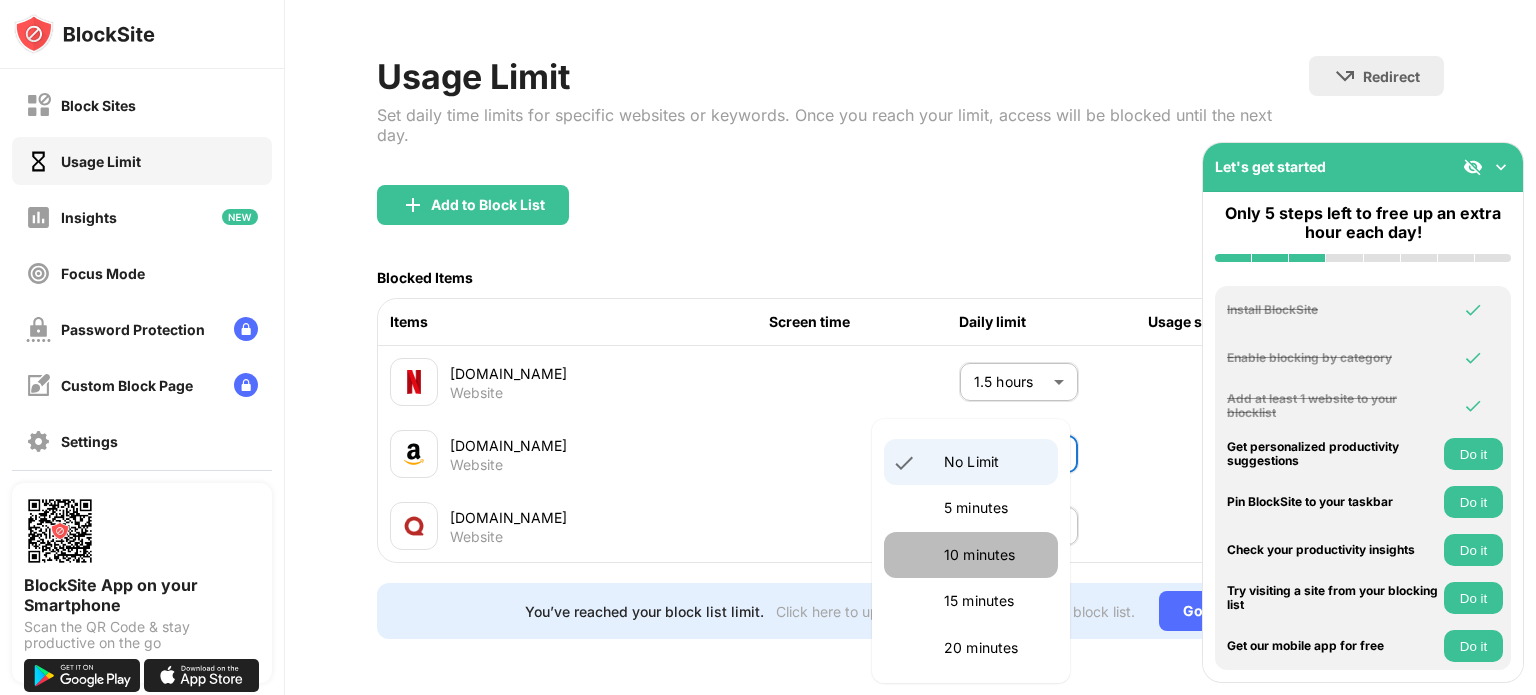 click on "10 minutes" at bounding box center [971, 555] 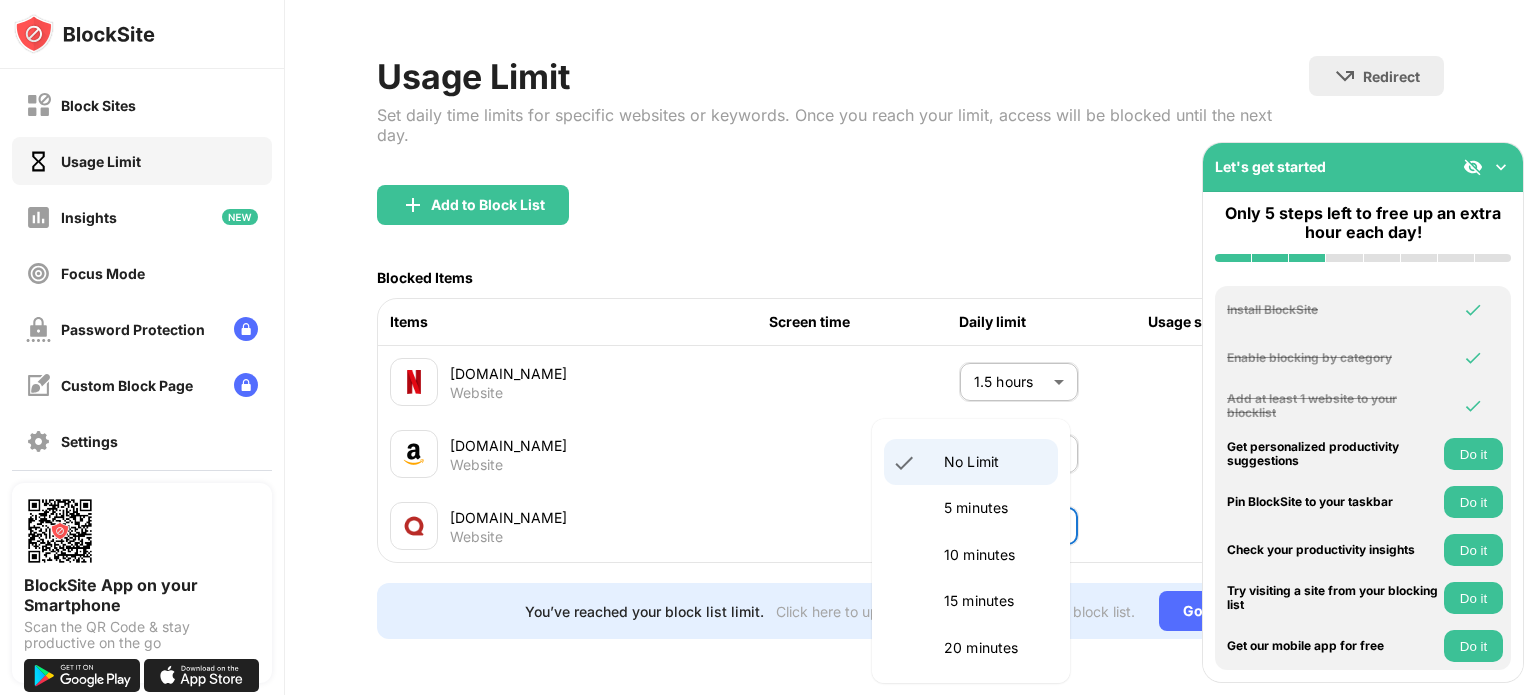 click on "Block Sites Usage Limit Insights Focus Mode Password Protection Custom Block Page Settings About Blocking Sync with other devices Disabled BlockSite App on your Smartphone Scan the QR Code & stay productive on the go Let's get started Only 5 steps left to free up an extra hour each day! Install BlockSite Enable blocking by category Add at least 1 website to your blocklist Get personalized productivity suggestions Do it Pin BlockSite to your taskbar Do it Check your productivity insights Do it Try visiting a site from your blocking list Do it Get our mobile app for free Do it Login Usage Limit Set daily time limits for specific websites or keywords. Once you reach your limit, access will be blocked until the next day. Redirect Choose a site to be redirected to when blocking is active Add to Block List Blocked Items Items Screen time Daily limit Usage status [DOMAIN_NAME] Website 1.5 hours ** ​ [DOMAIN_NAME] Website 10 minutes ** ​ [DOMAIN_NAME] Website No Limit ******** ​ You’ve reached your block list limit." at bounding box center [768, 347] 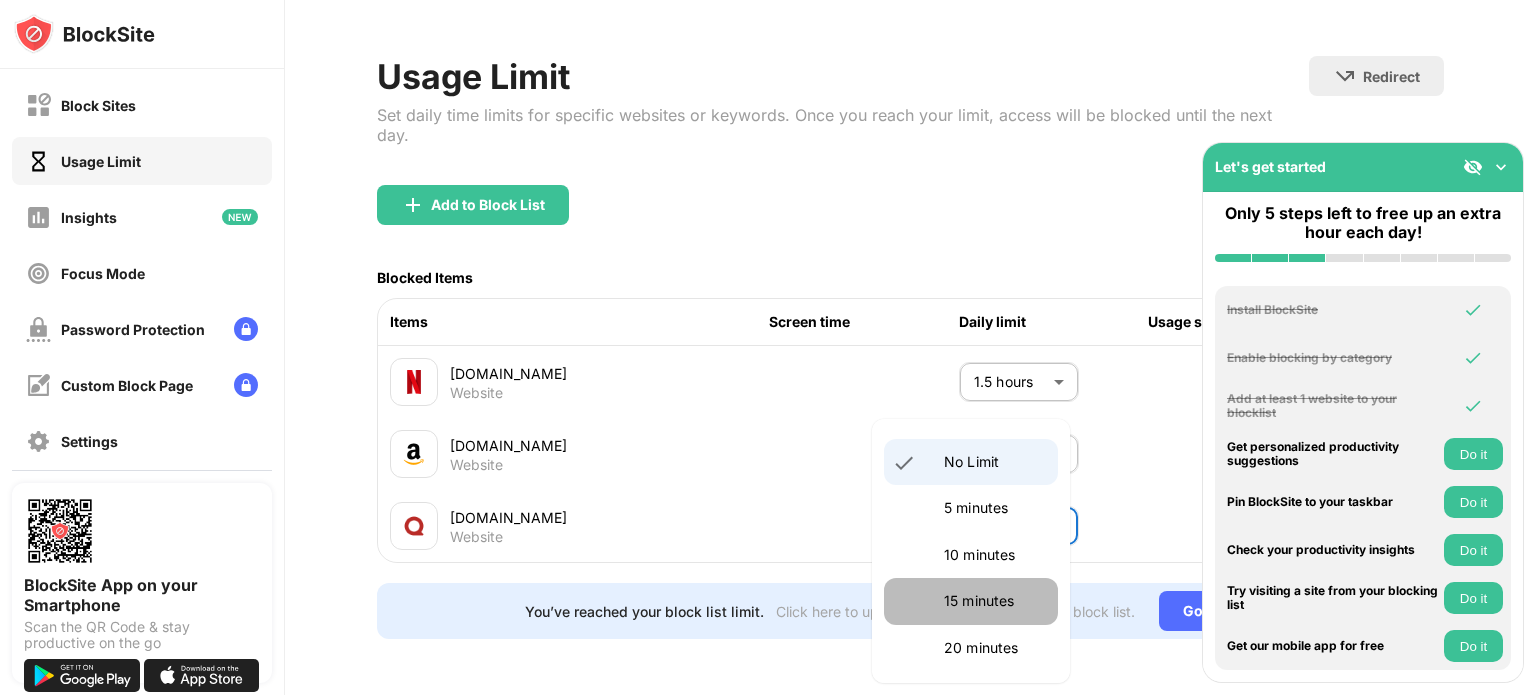 click on "15 minutes" at bounding box center [971, 601] 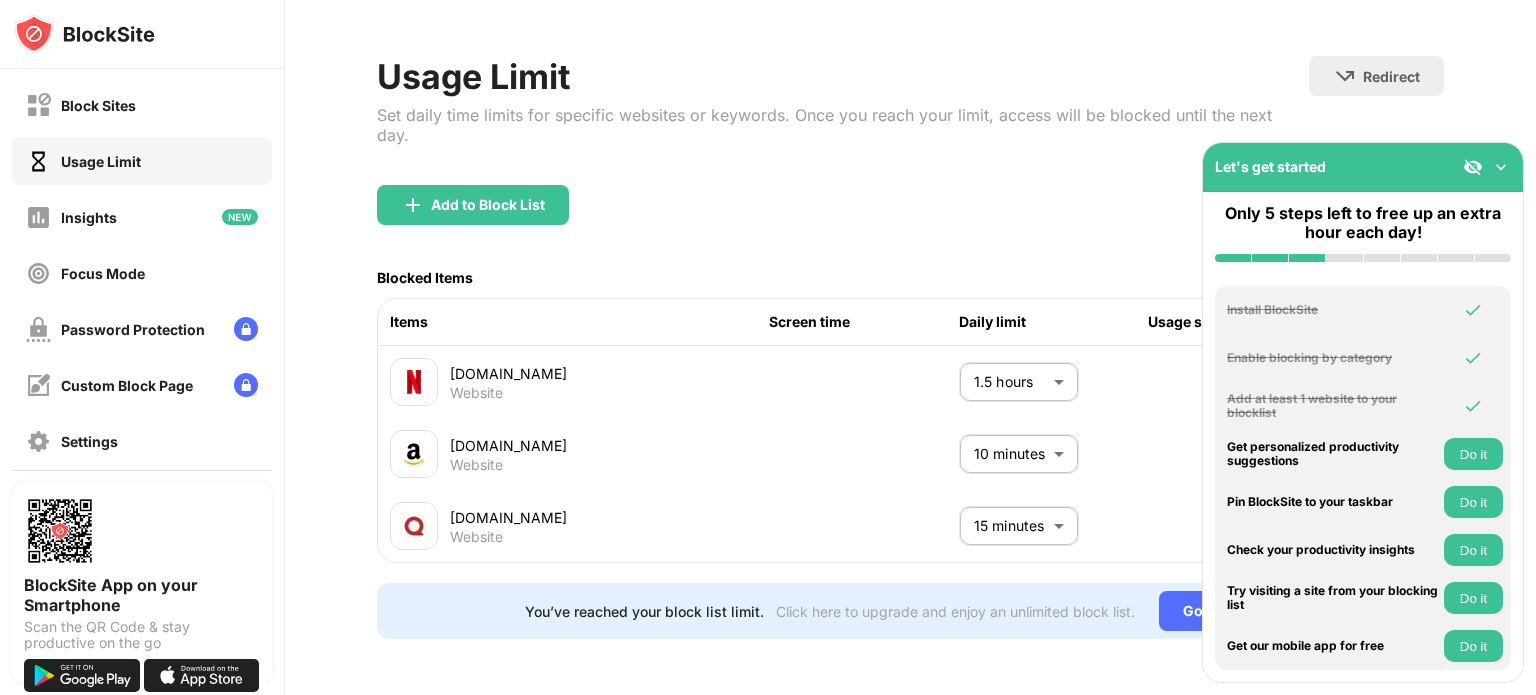 click on "Usage Limit Set daily time limits for specific websites or keywords. Once you reach your limit, access will be blocked until the next day." at bounding box center (843, 120) 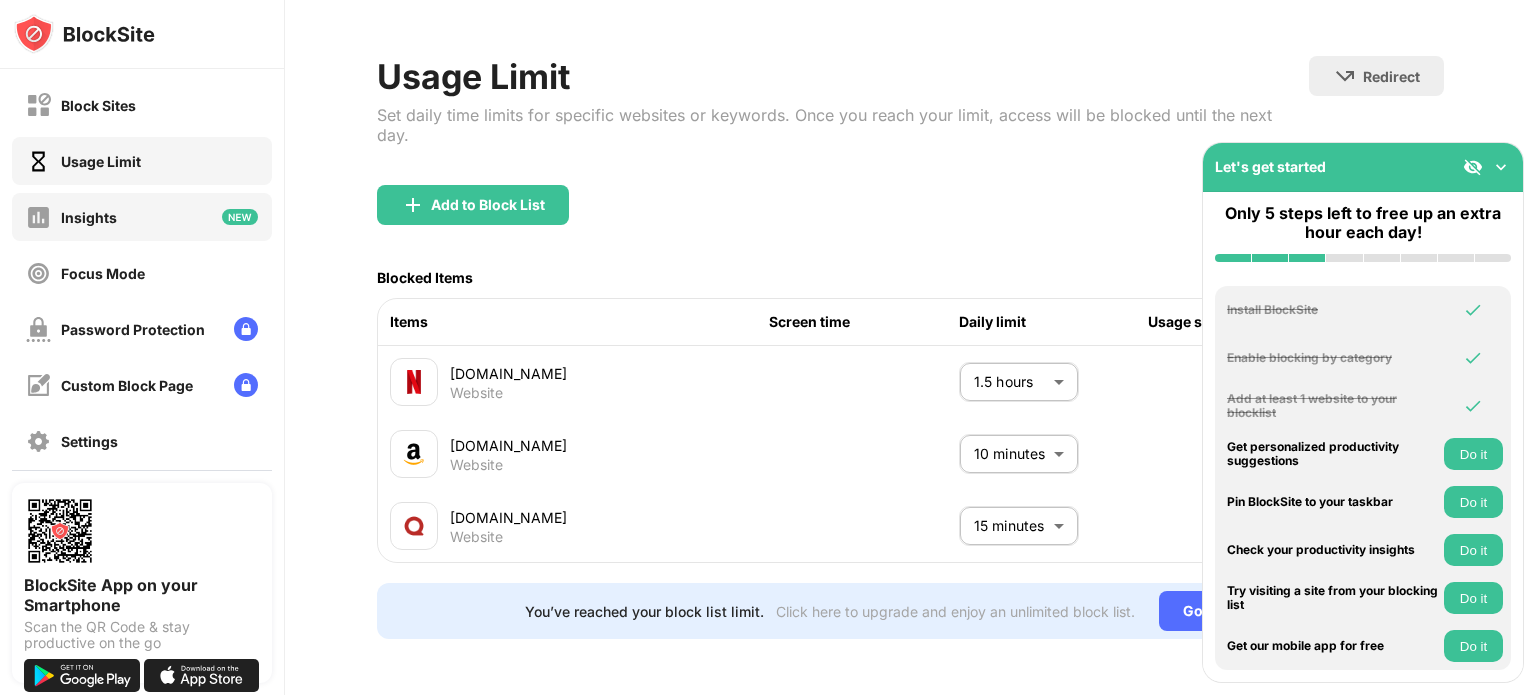 click on "Insights" at bounding box center [142, 217] 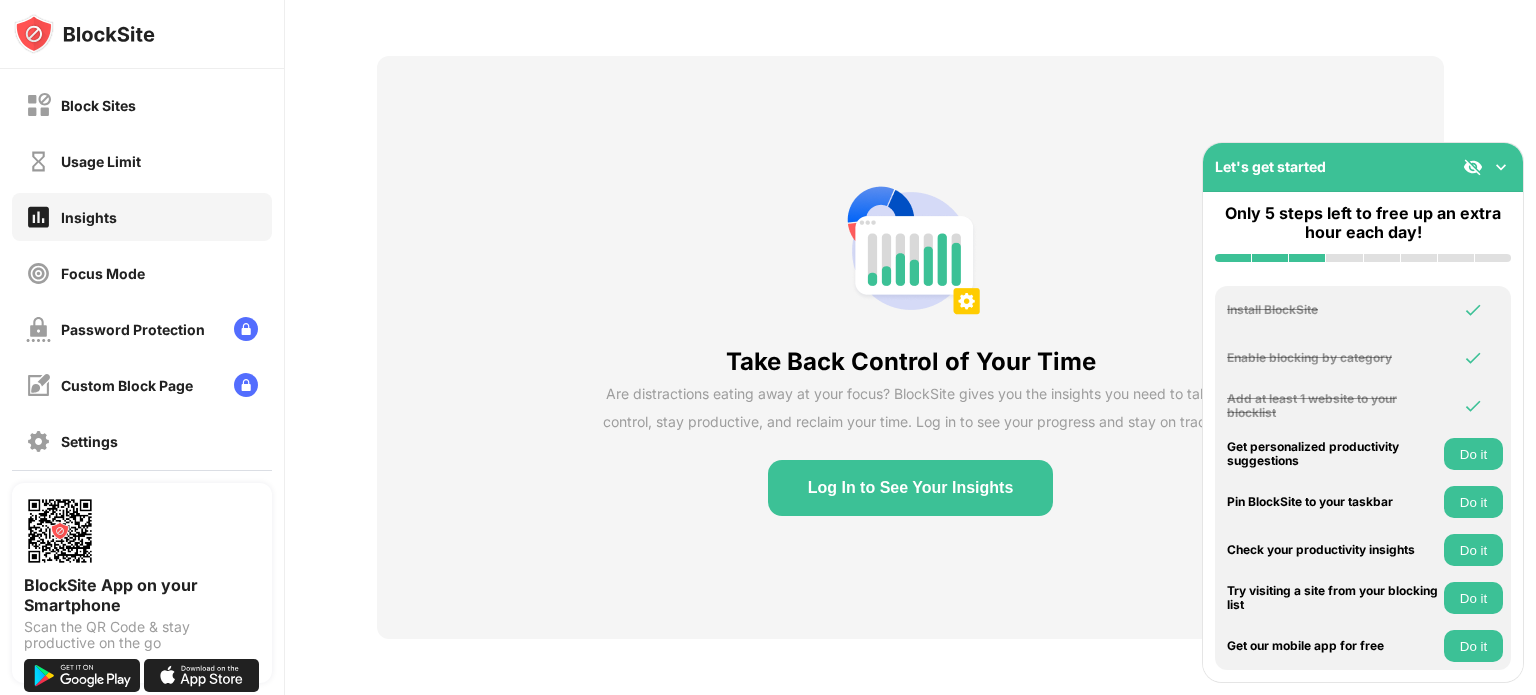 scroll, scrollTop: 84, scrollLeft: 0, axis: vertical 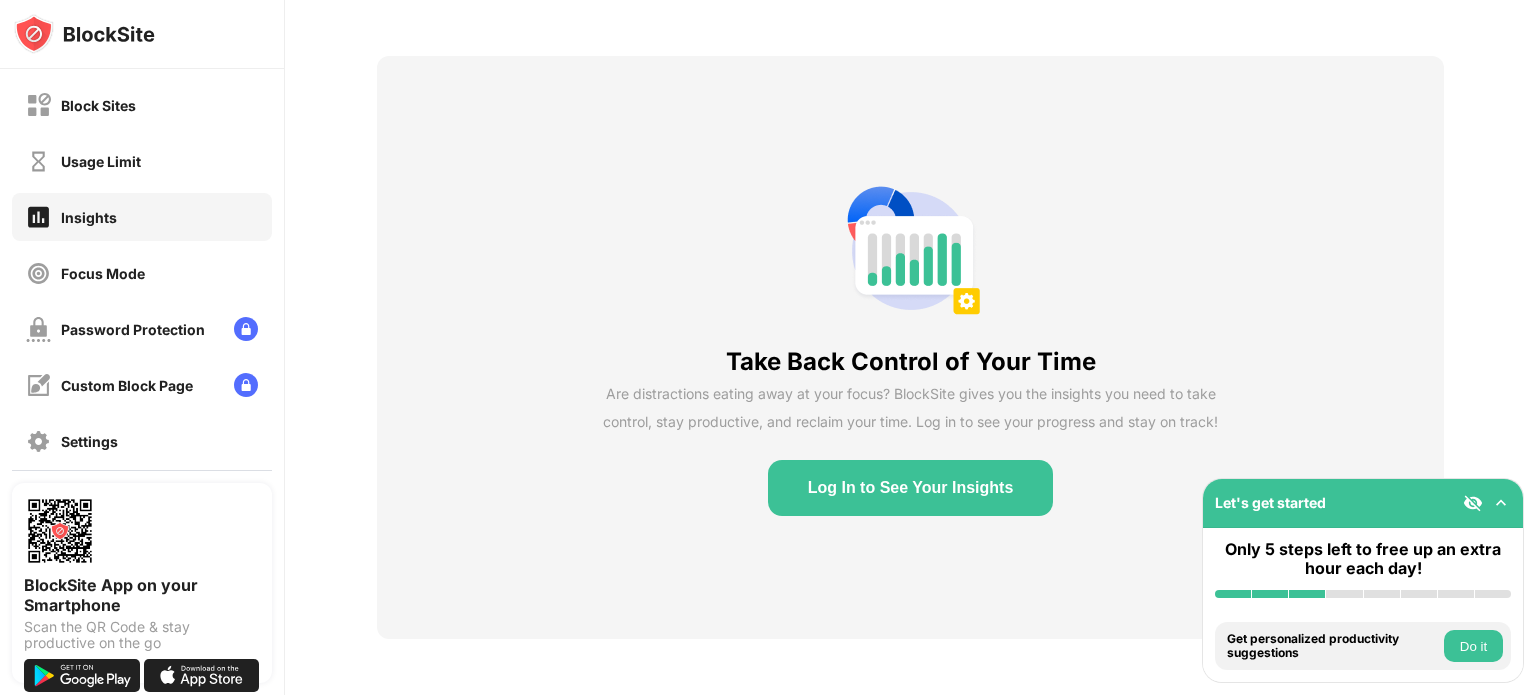 click on "Log In to See Your Insights" at bounding box center [911, 488] 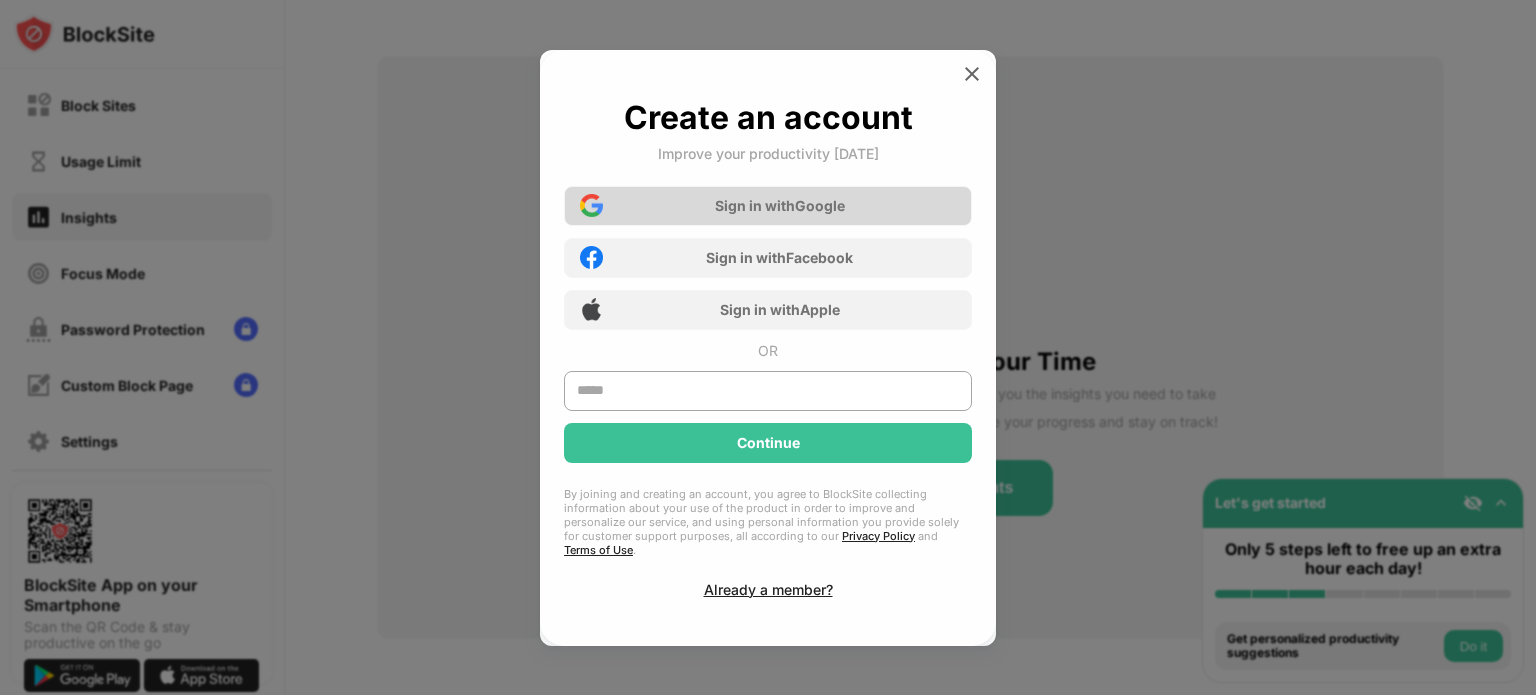 click on "Sign in with  Google" at bounding box center [780, 205] 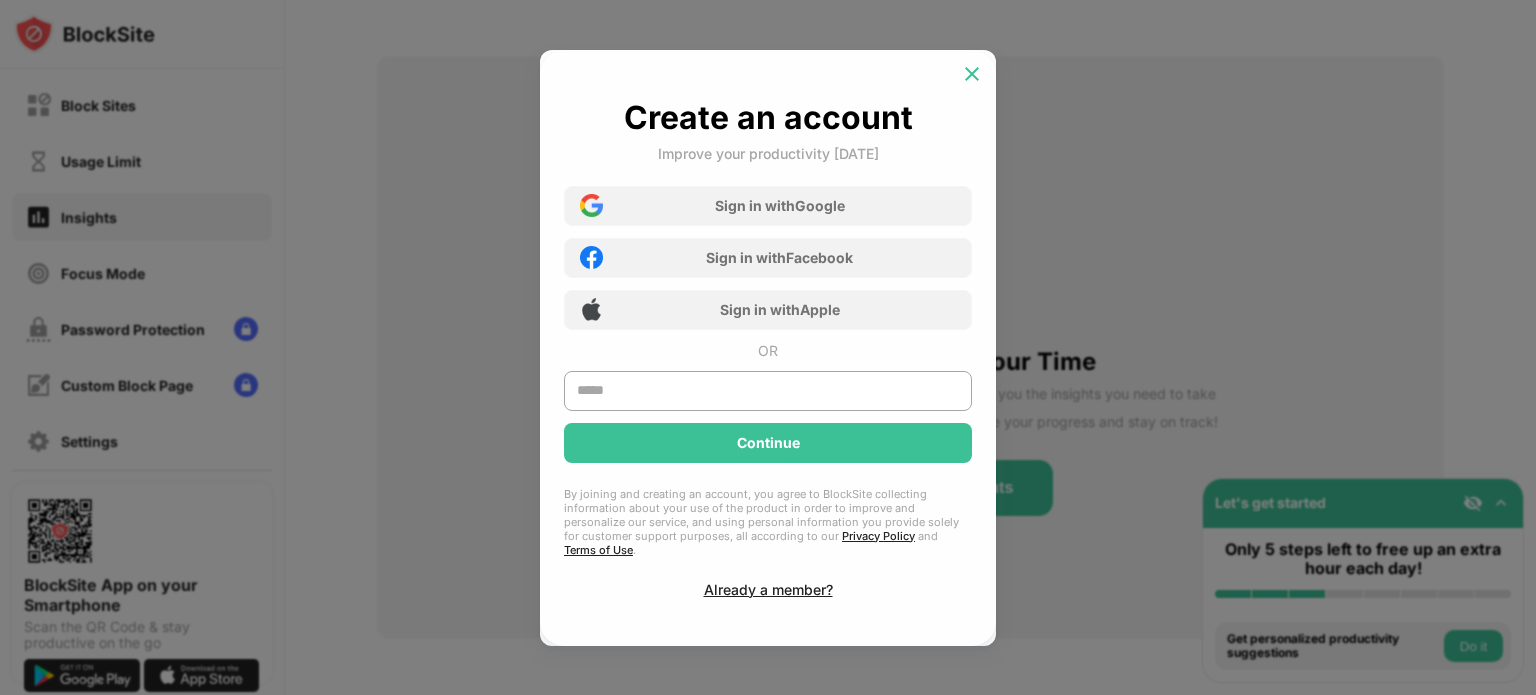 click at bounding box center (972, 74) 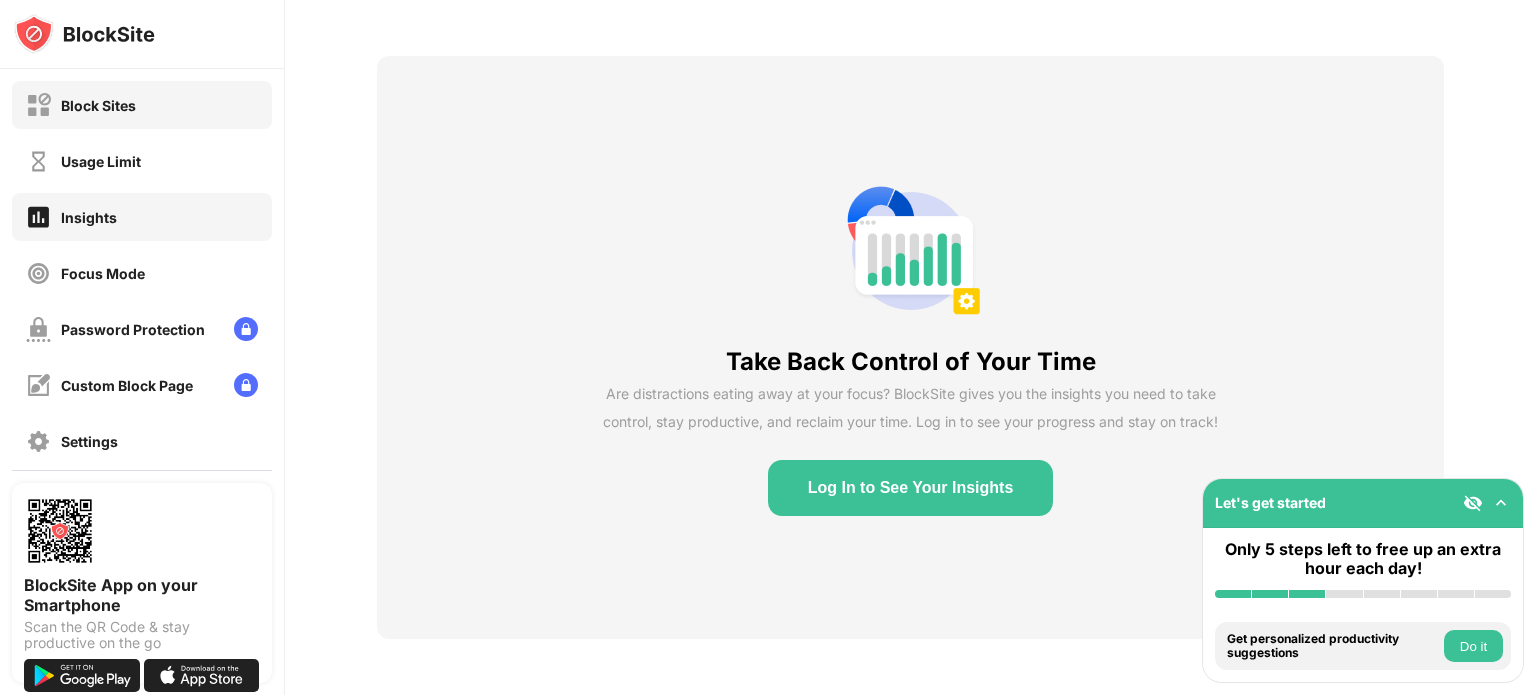 click on "Block Sites" at bounding box center (142, 105) 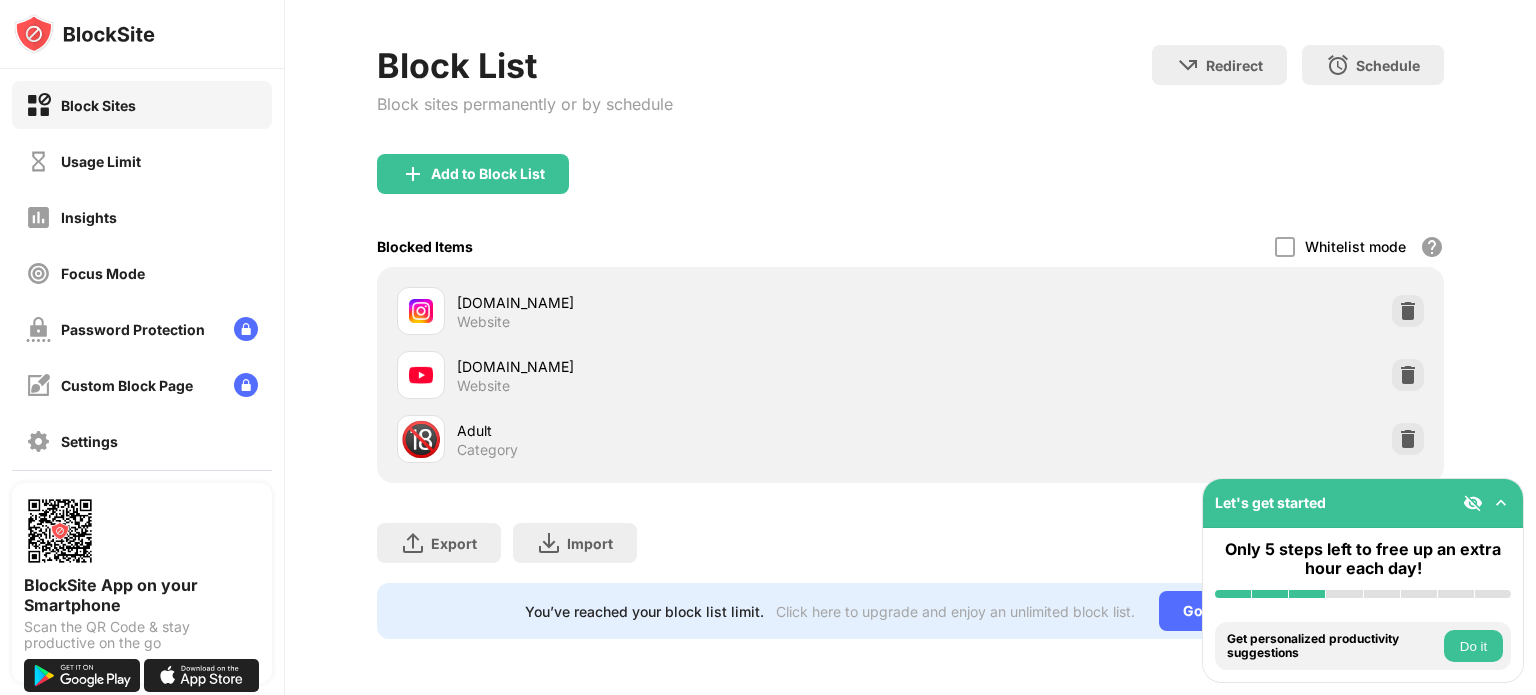scroll, scrollTop: 0, scrollLeft: 15, axis: horizontal 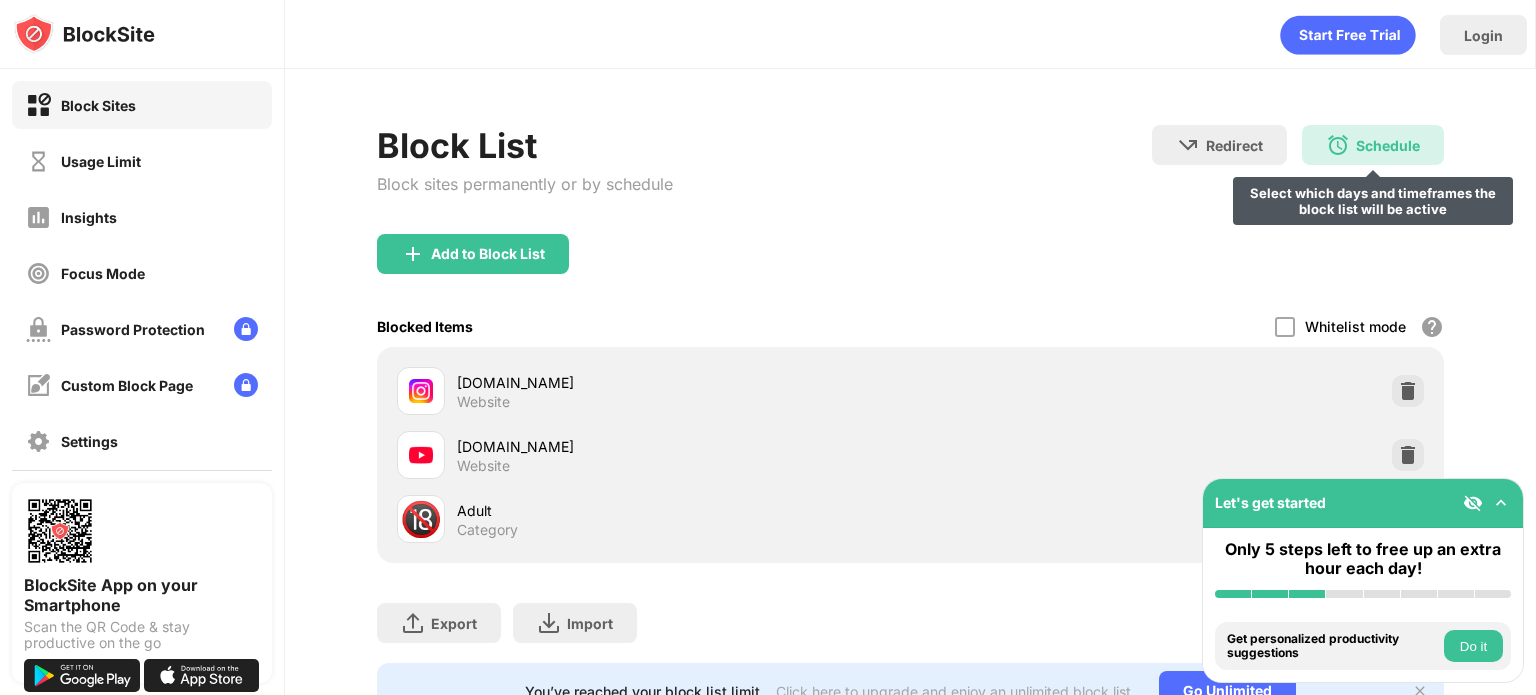 click on "Schedule Select which days and timeframes the block list will be active" at bounding box center (1373, 145) 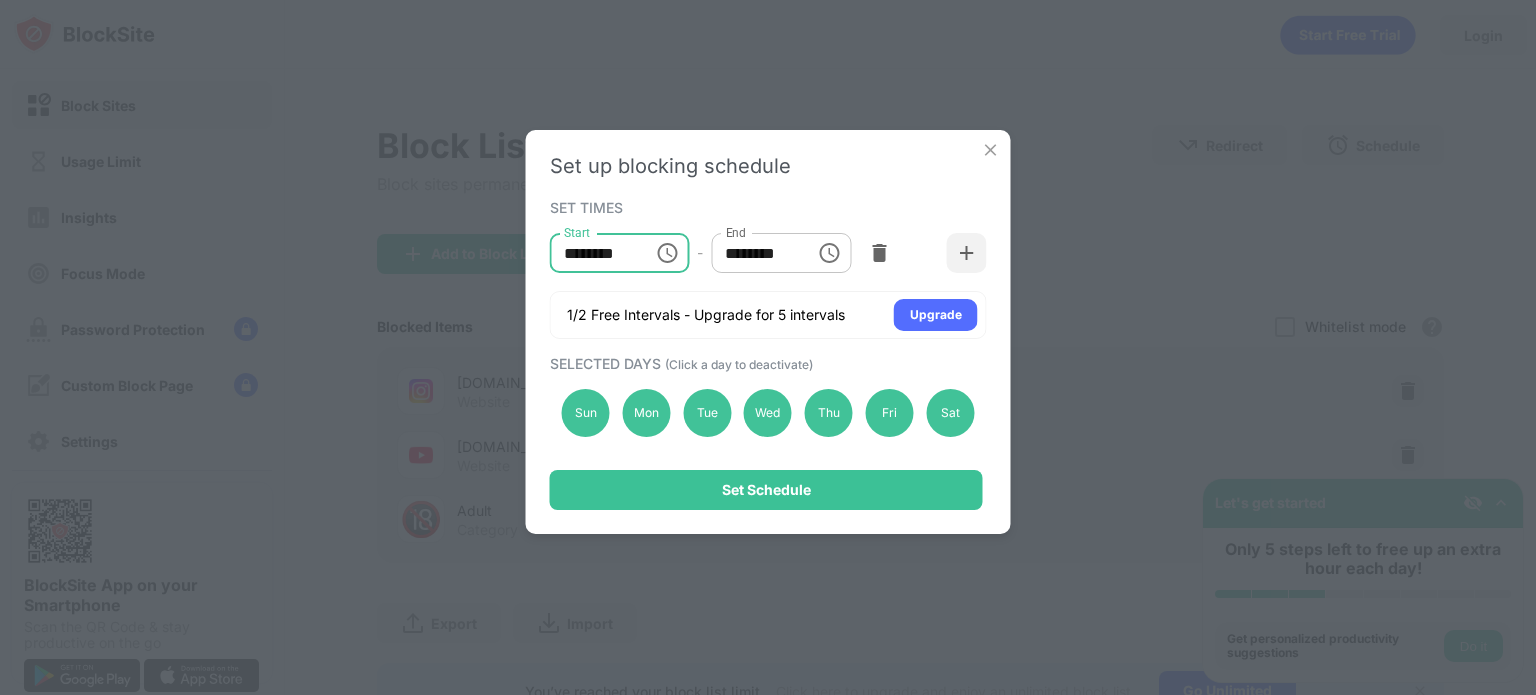 click on "********" at bounding box center [595, 253] 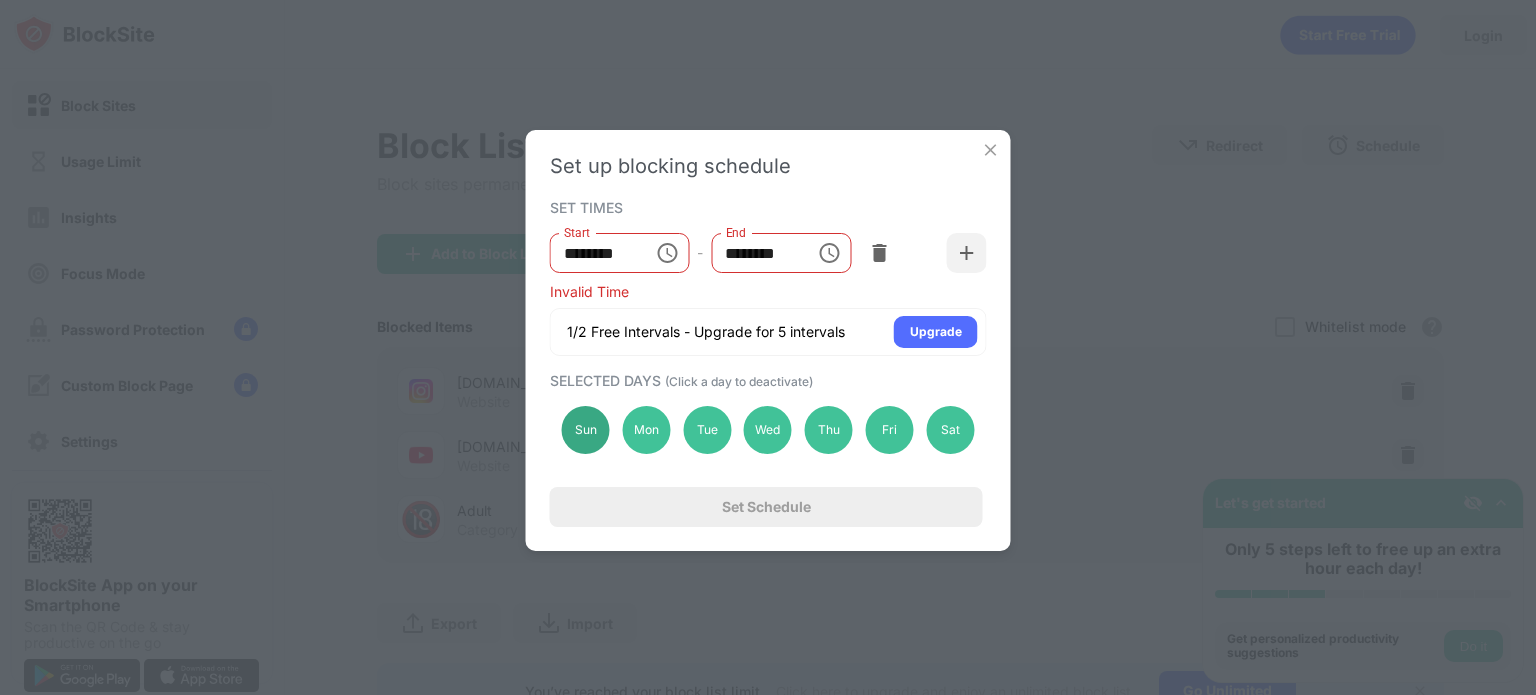 click on "Sun" at bounding box center [586, 430] 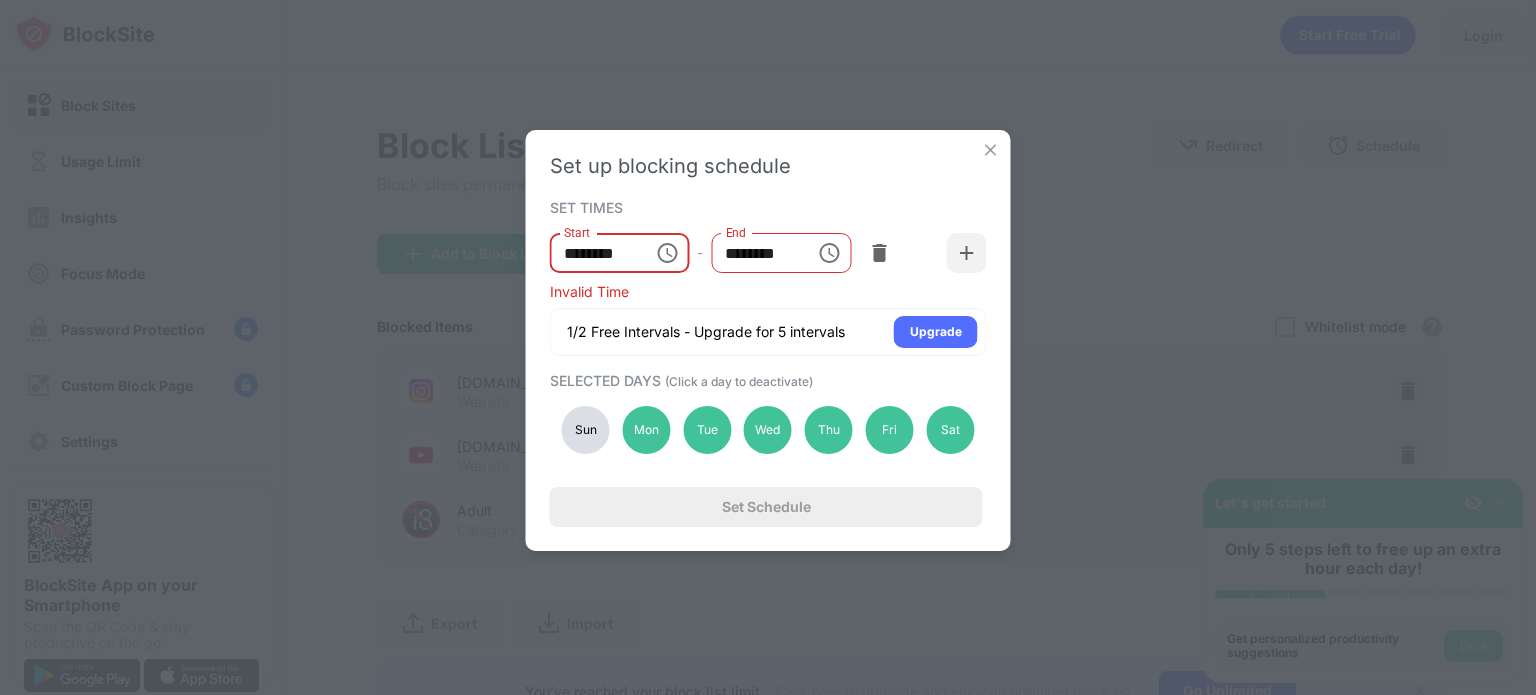 click on "********" at bounding box center [595, 253] 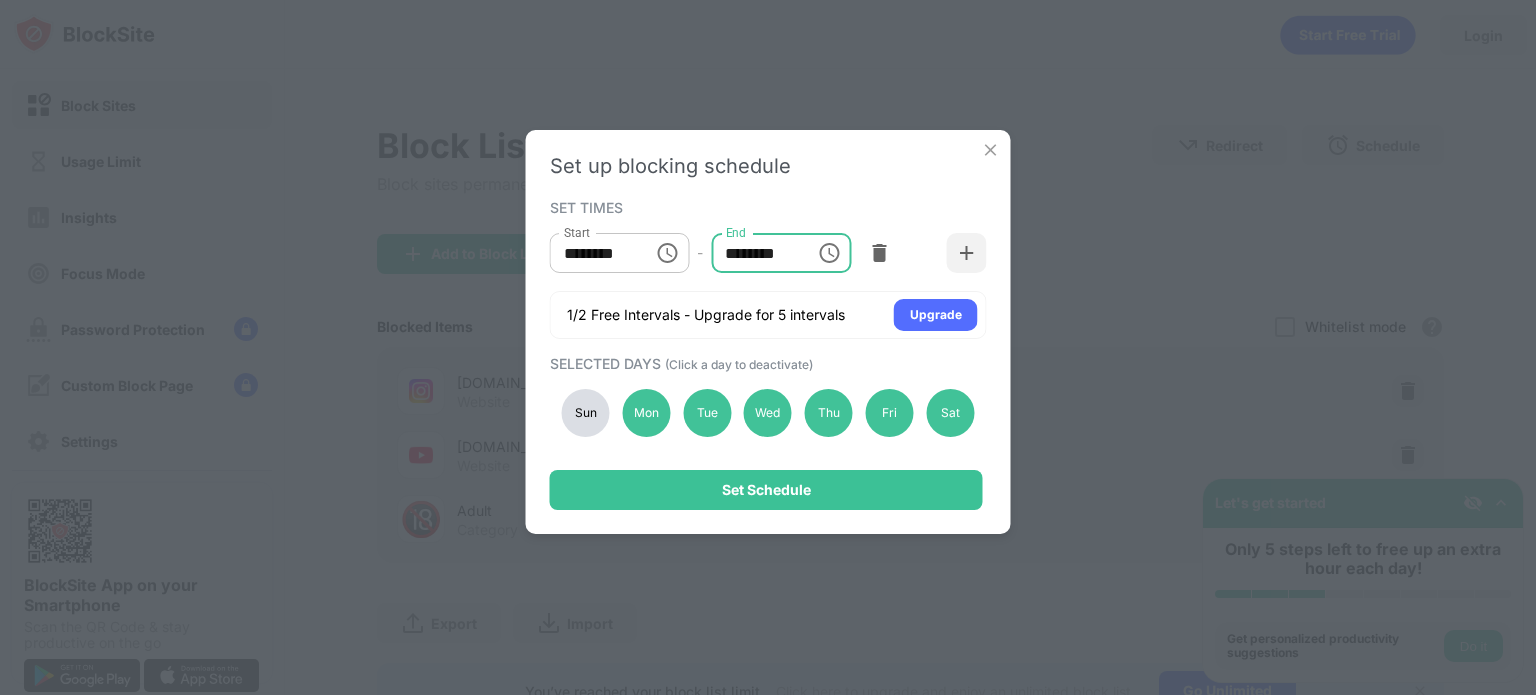 click on "********" at bounding box center [756, 253] 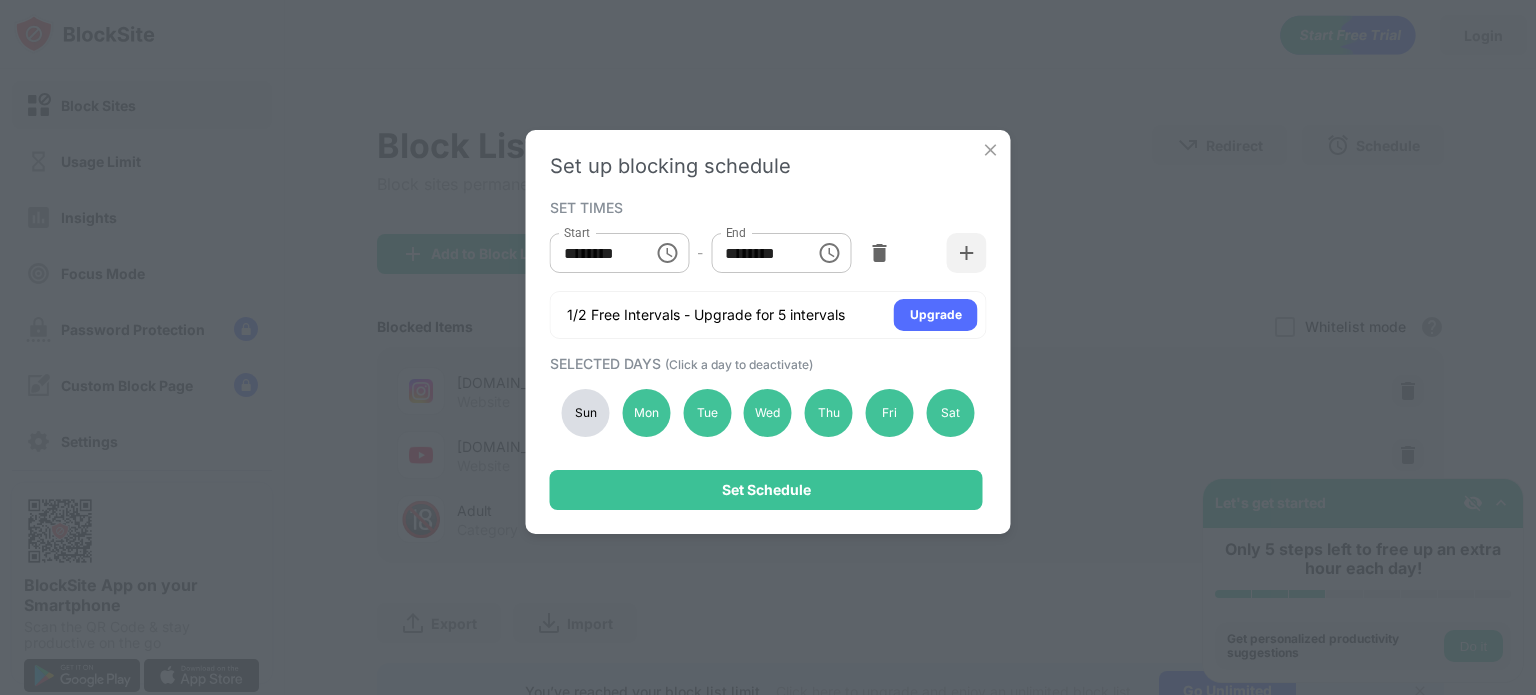 click on "******** Start" at bounding box center (620, 253) 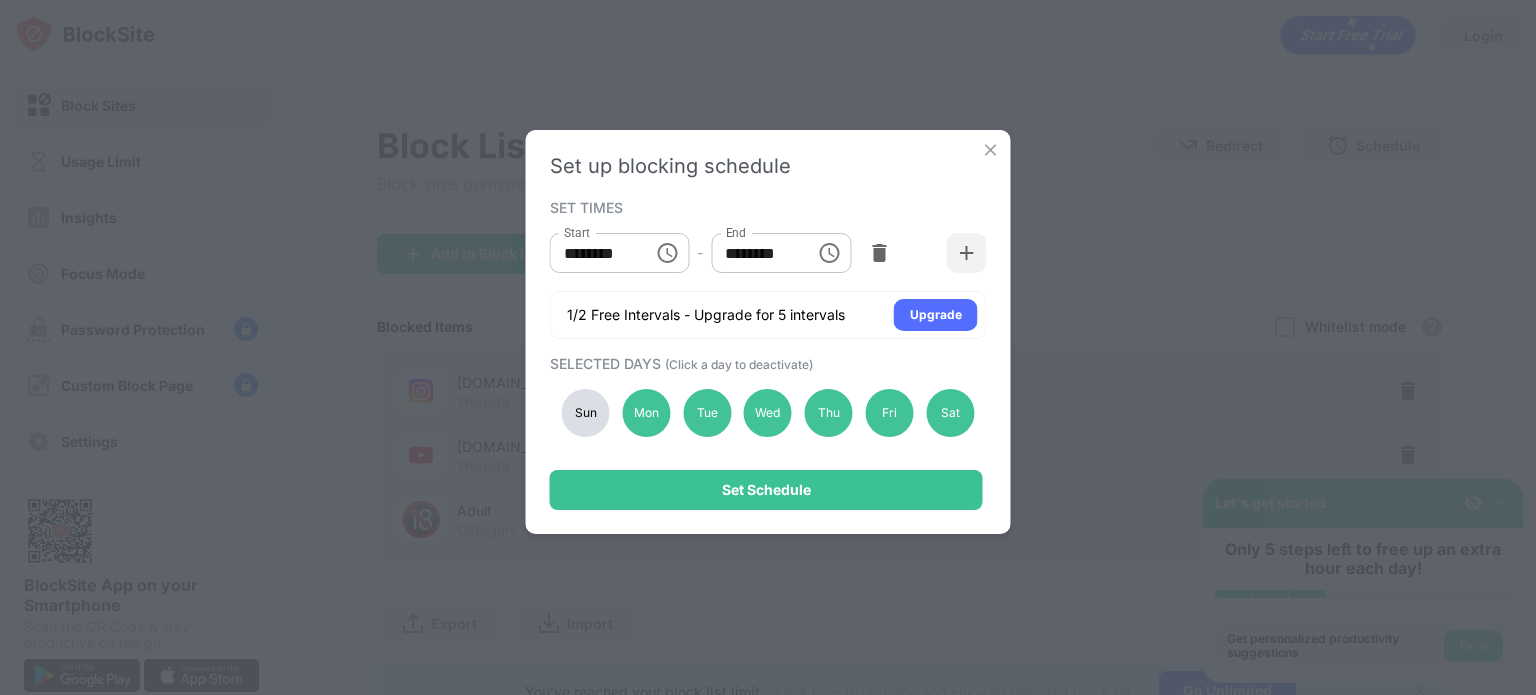 click on "******** Start" at bounding box center (620, 253) 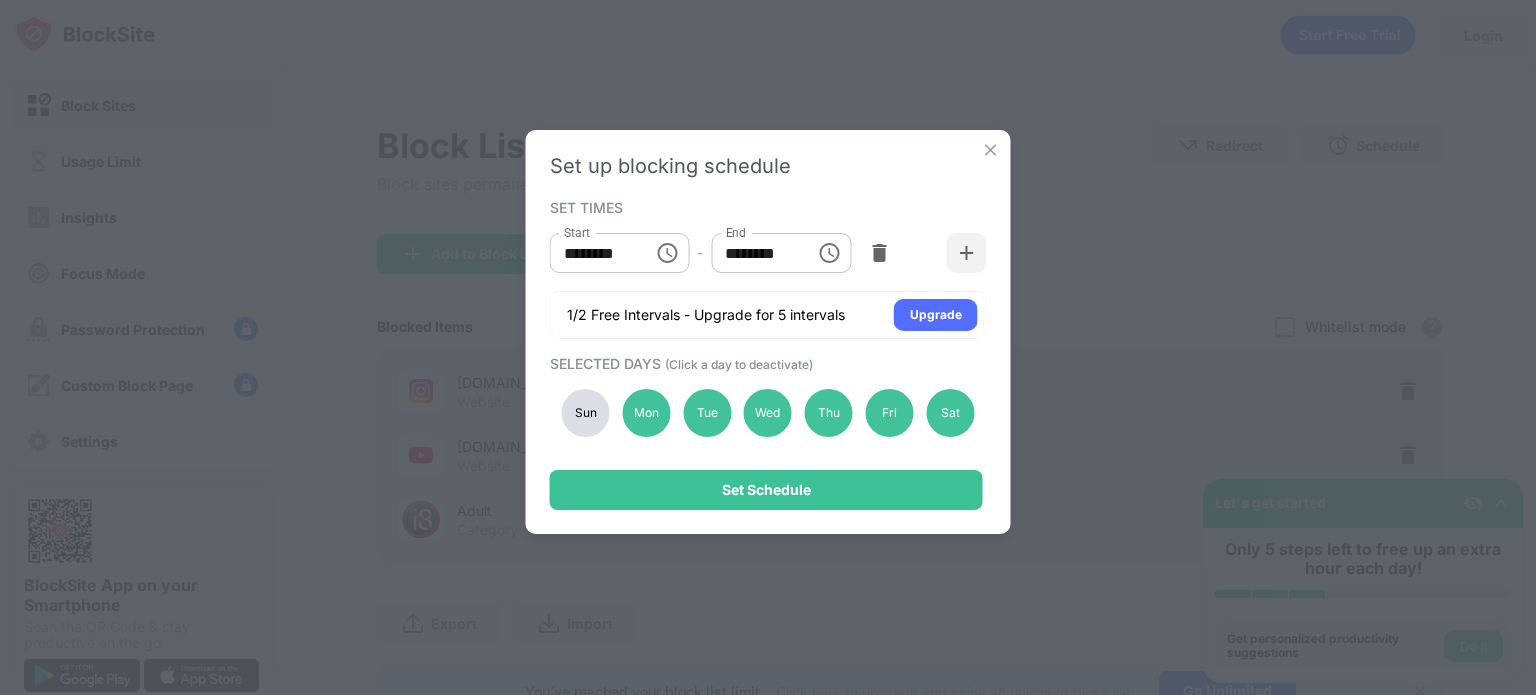 click on "******** Start" at bounding box center [620, 253] 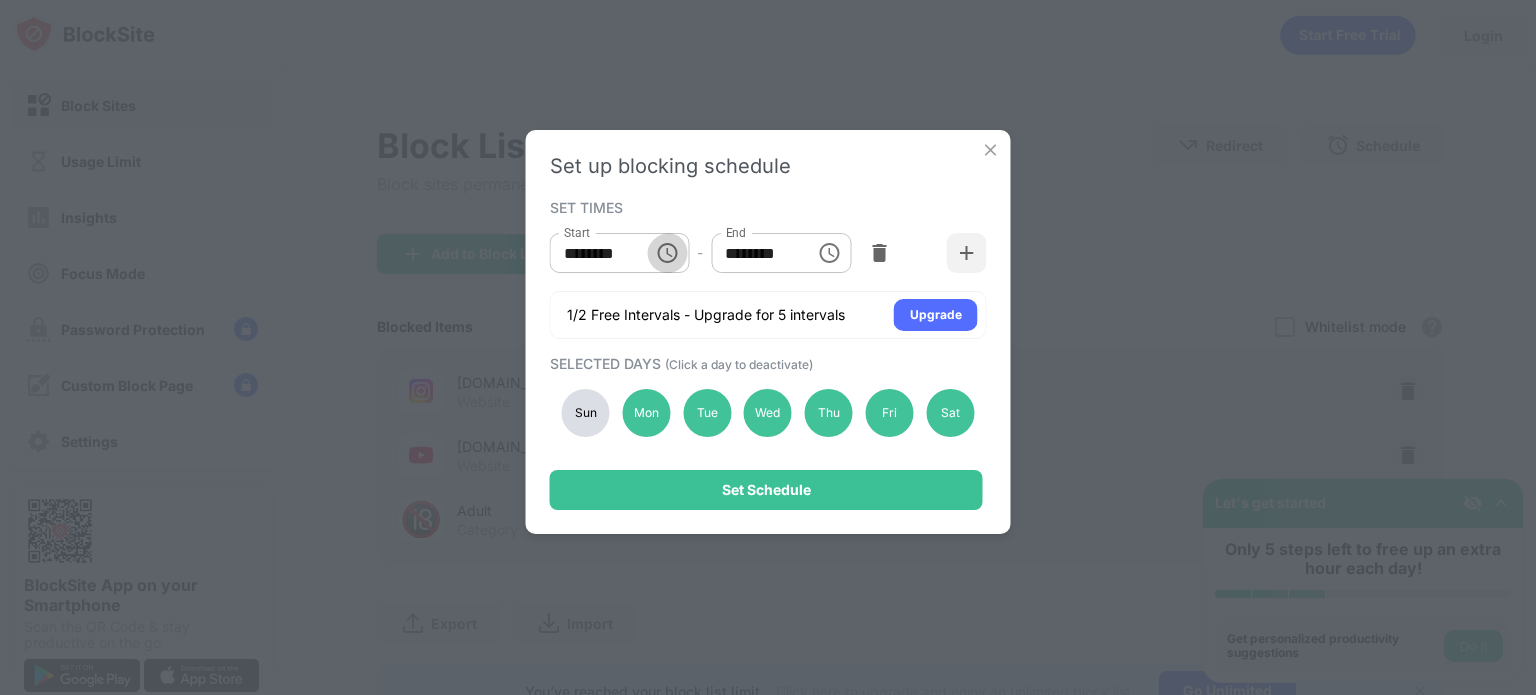 click 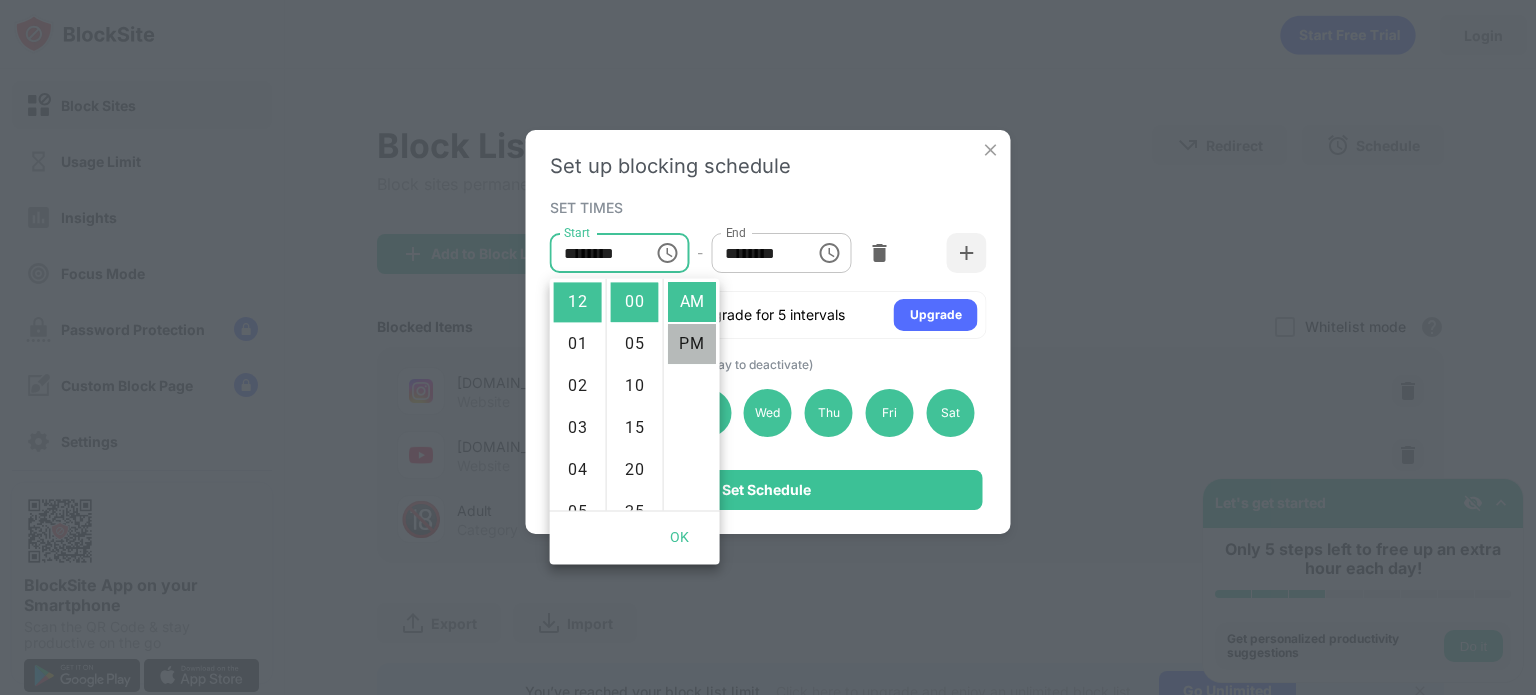 click on "PM" at bounding box center (692, 344) 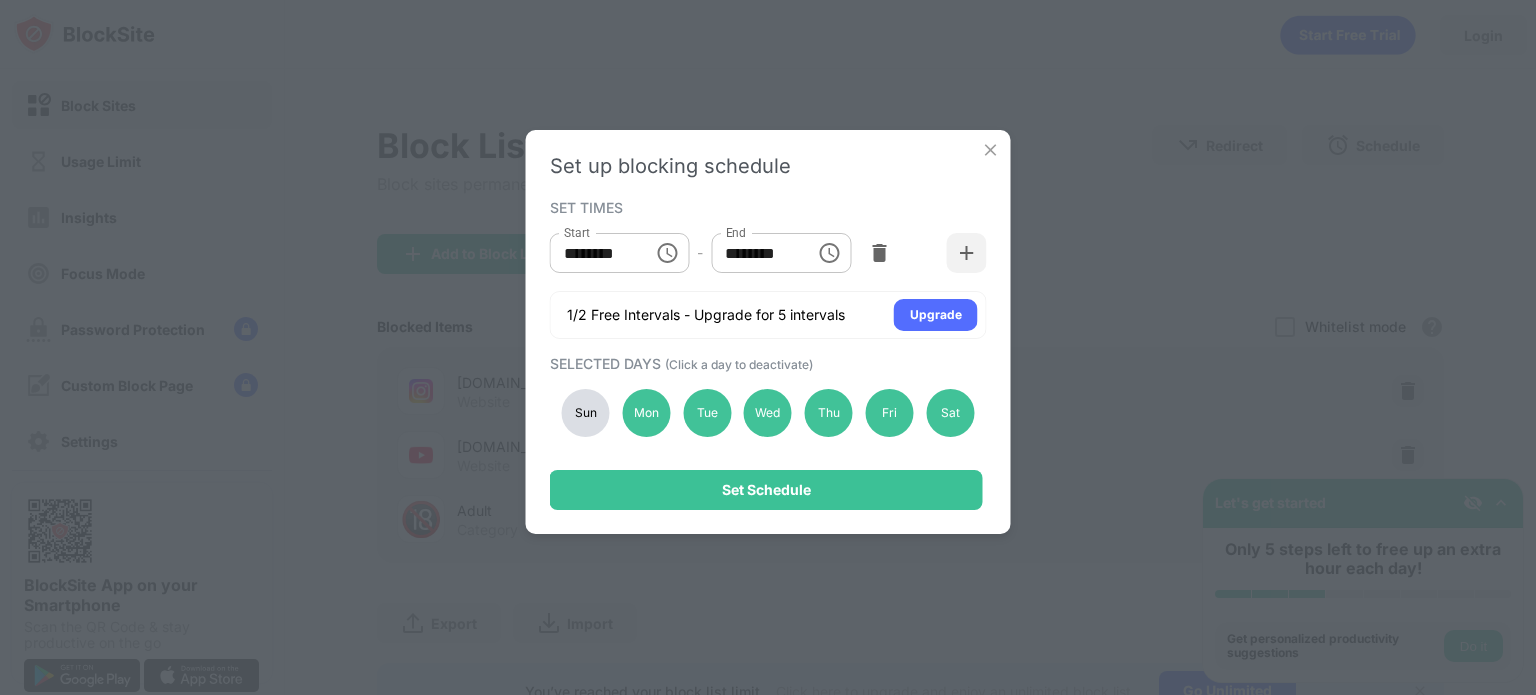 scroll, scrollTop: 48, scrollLeft: 0, axis: vertical 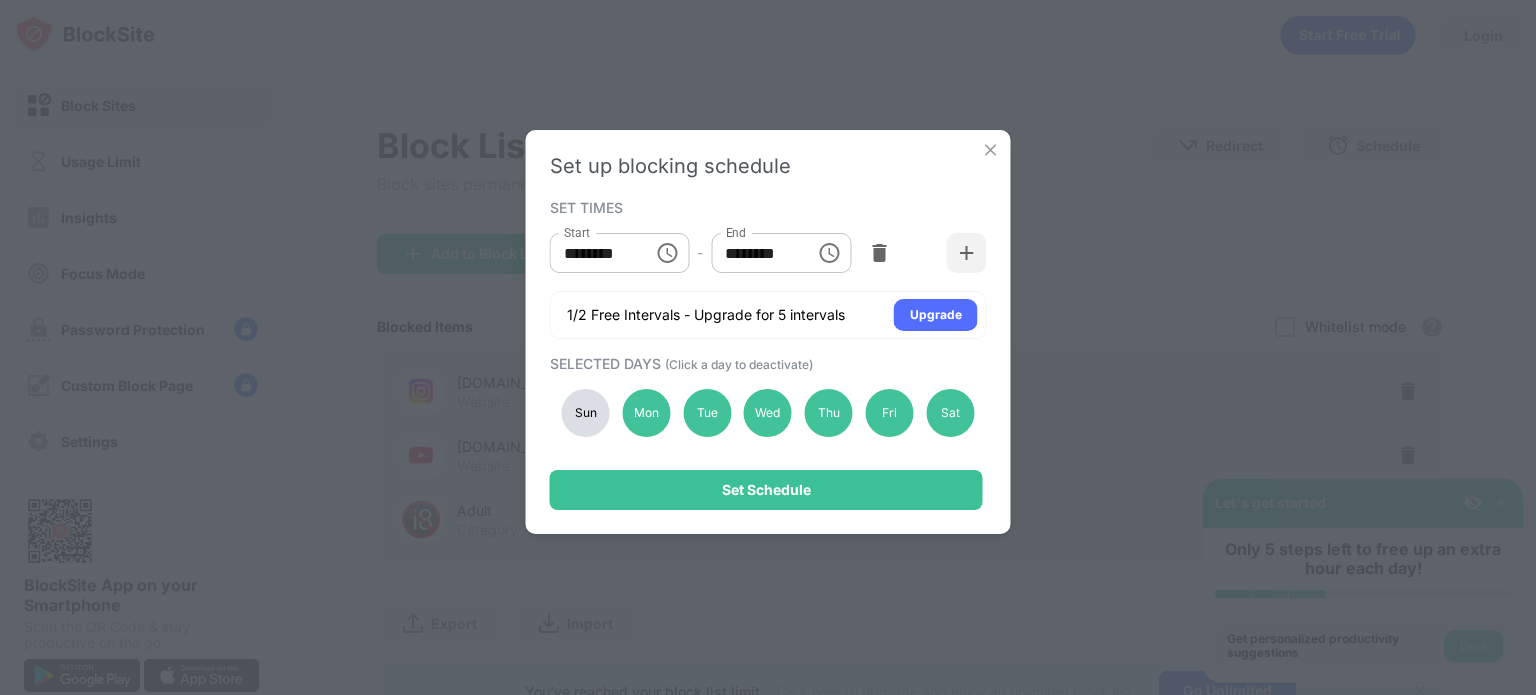 click on "********" at bounding box center [595, 253] 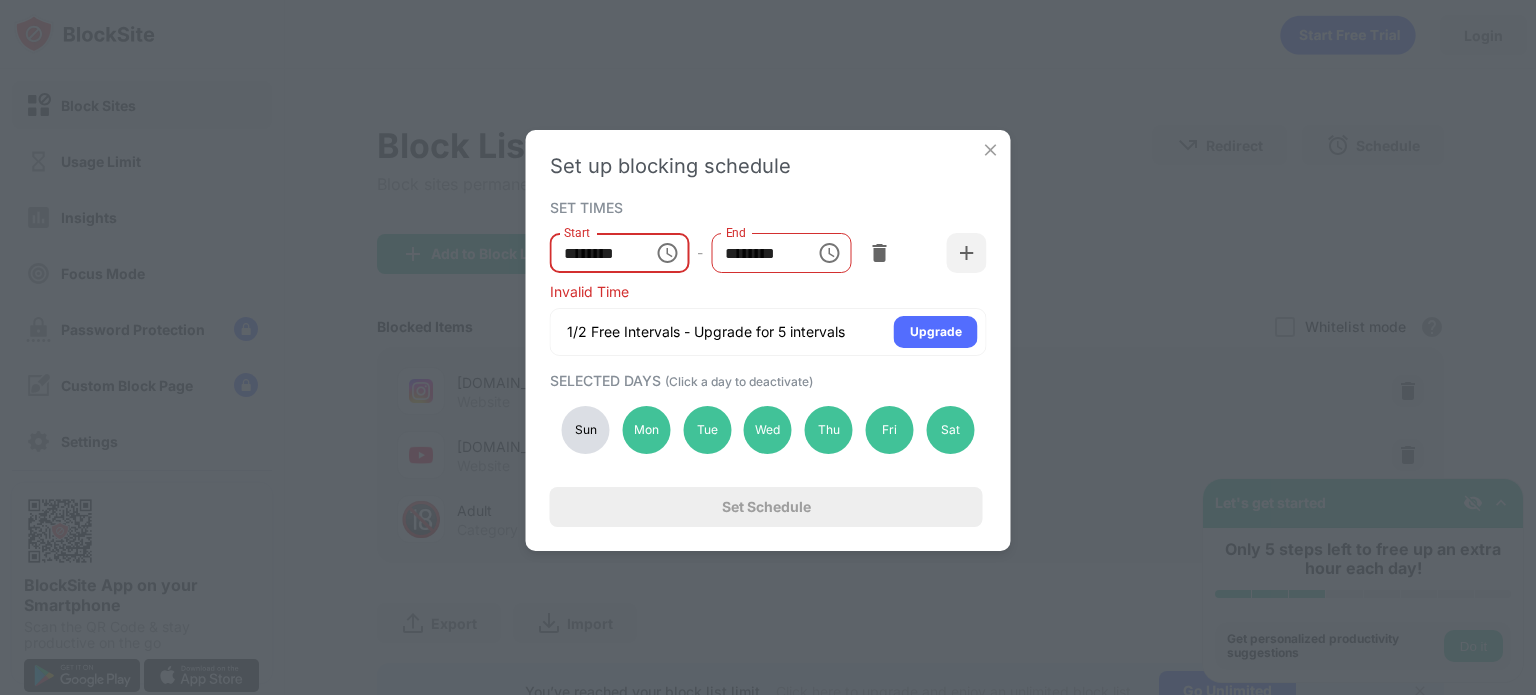 click on "********" at bounding box center (595, 253) 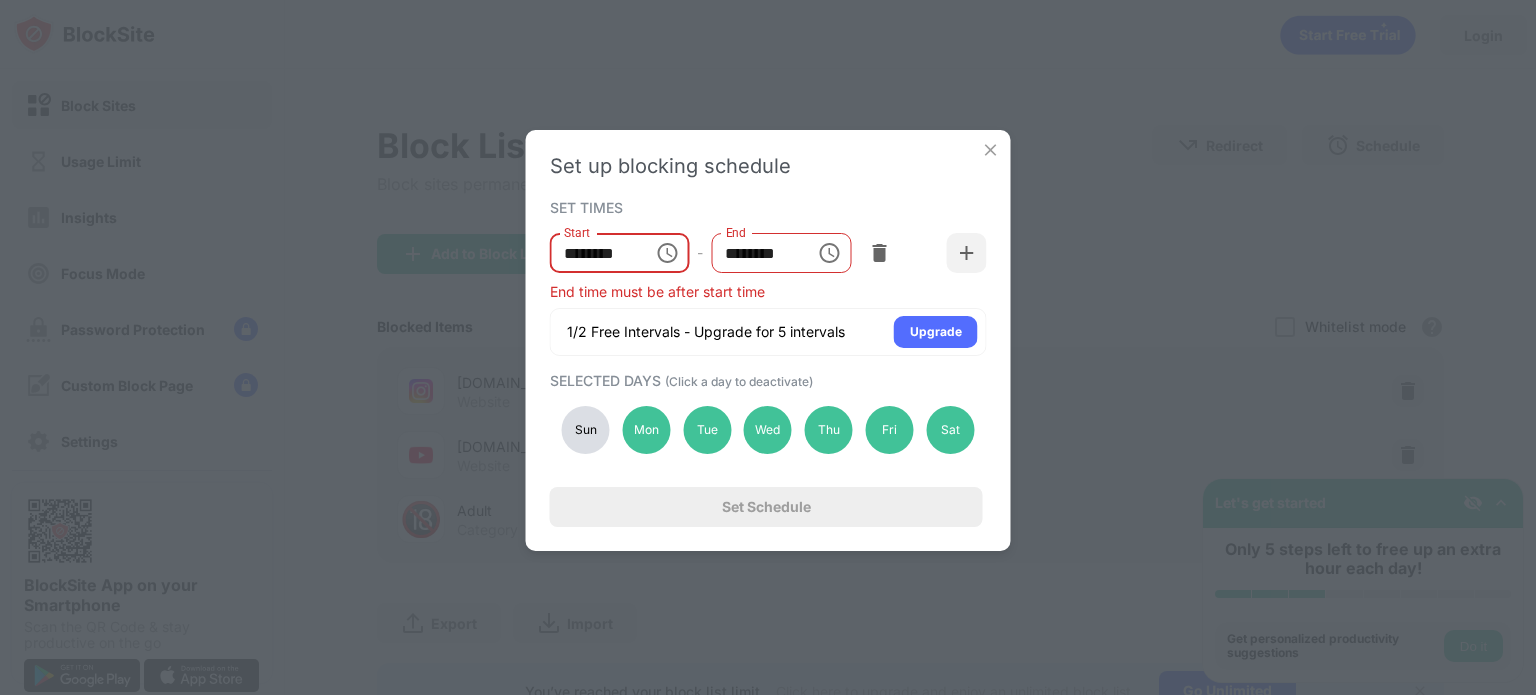 scroll, scrollTop: 0, scrollLeft: 0, axis: both 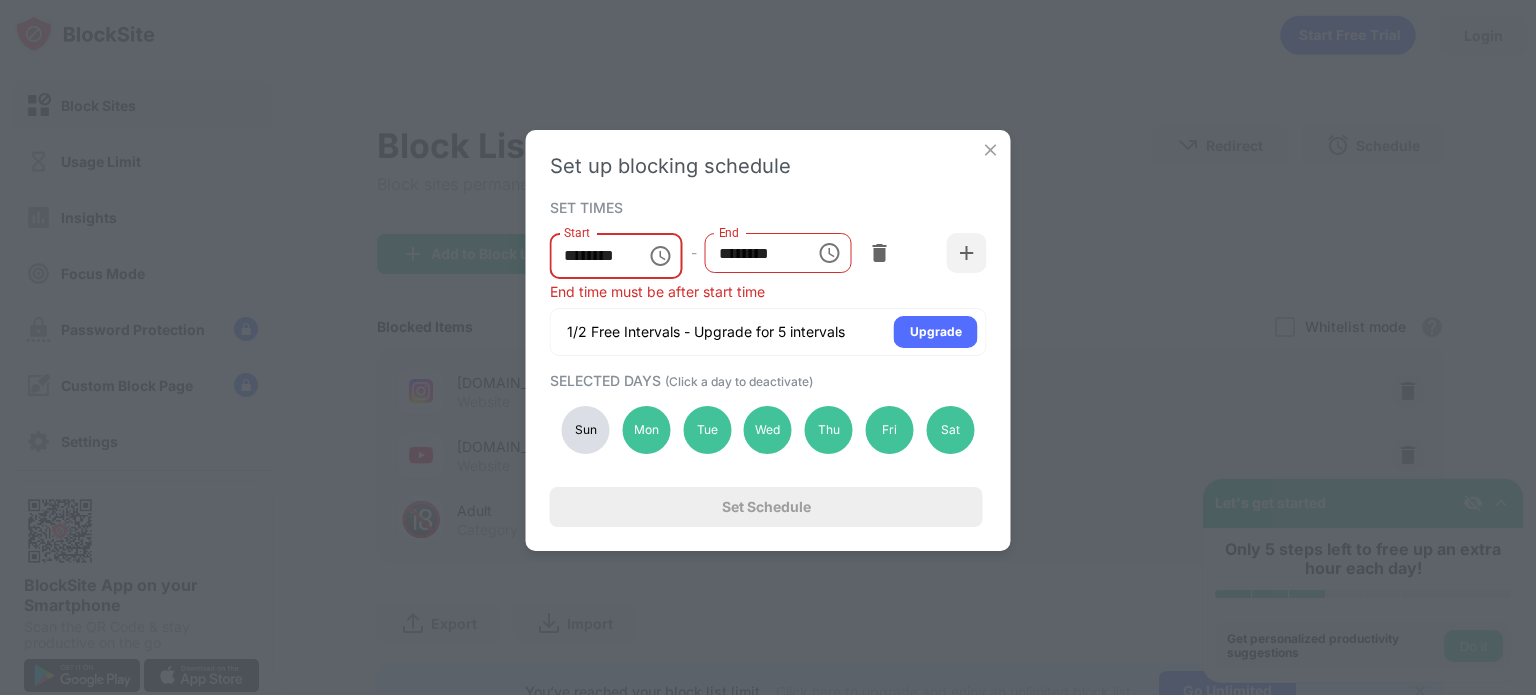 type on "********" 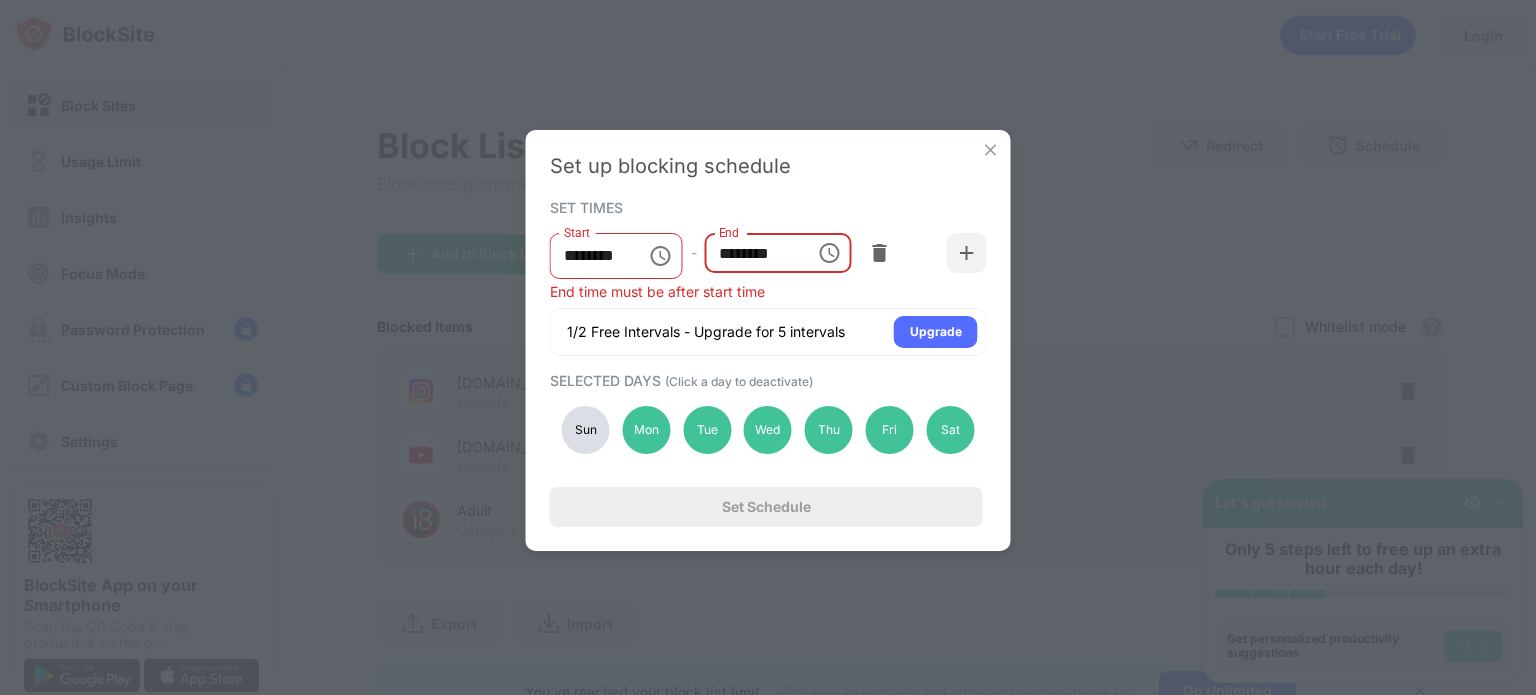 click on "********" at bounding box center (753, 253) 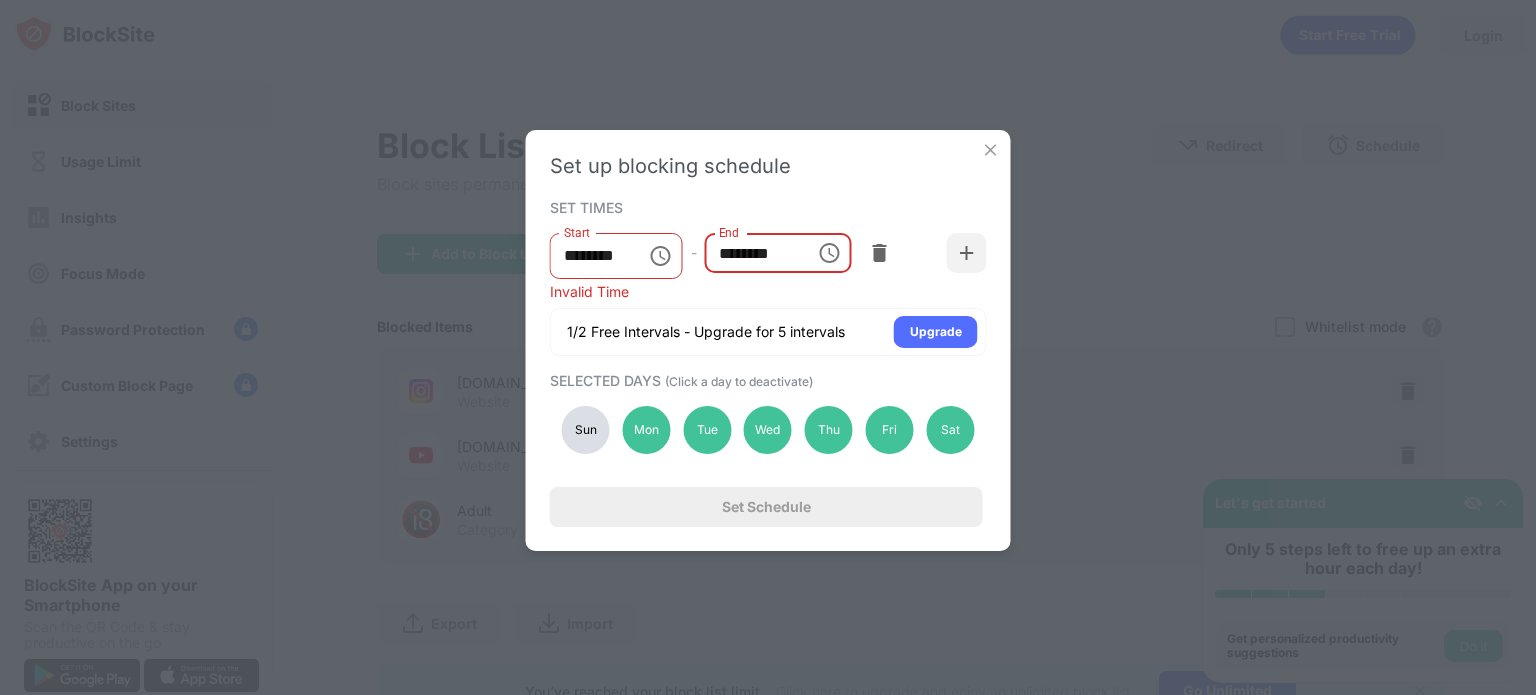 type on "********" 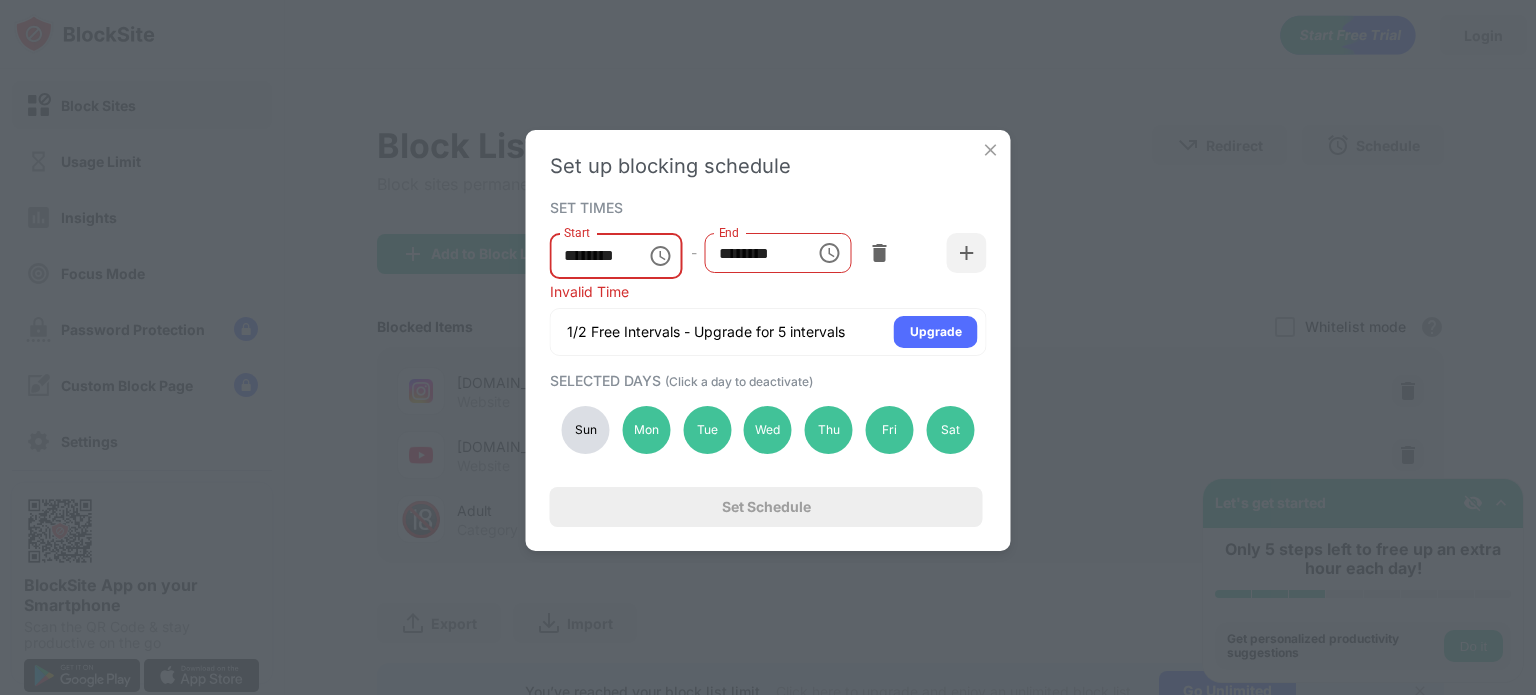 click on "********" at bounding box center [591, 256] 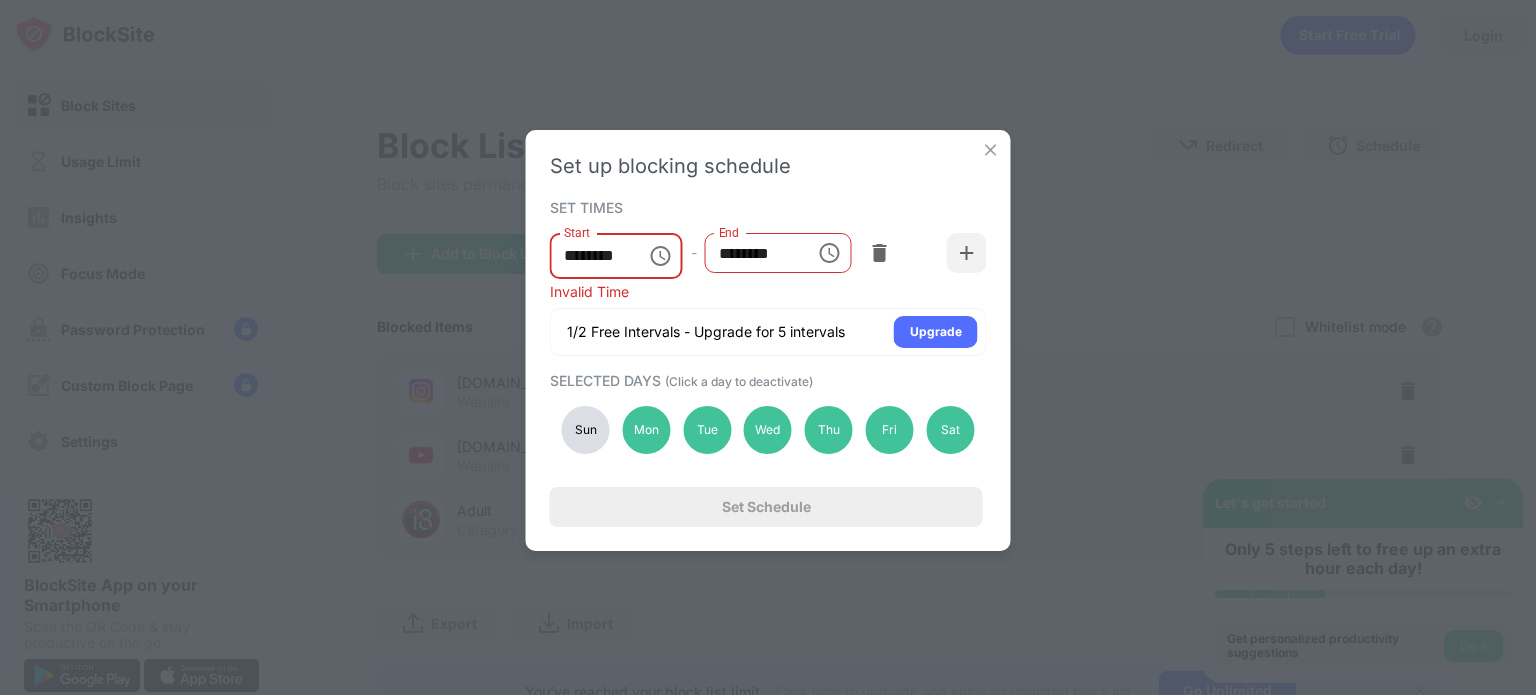 type on "********" 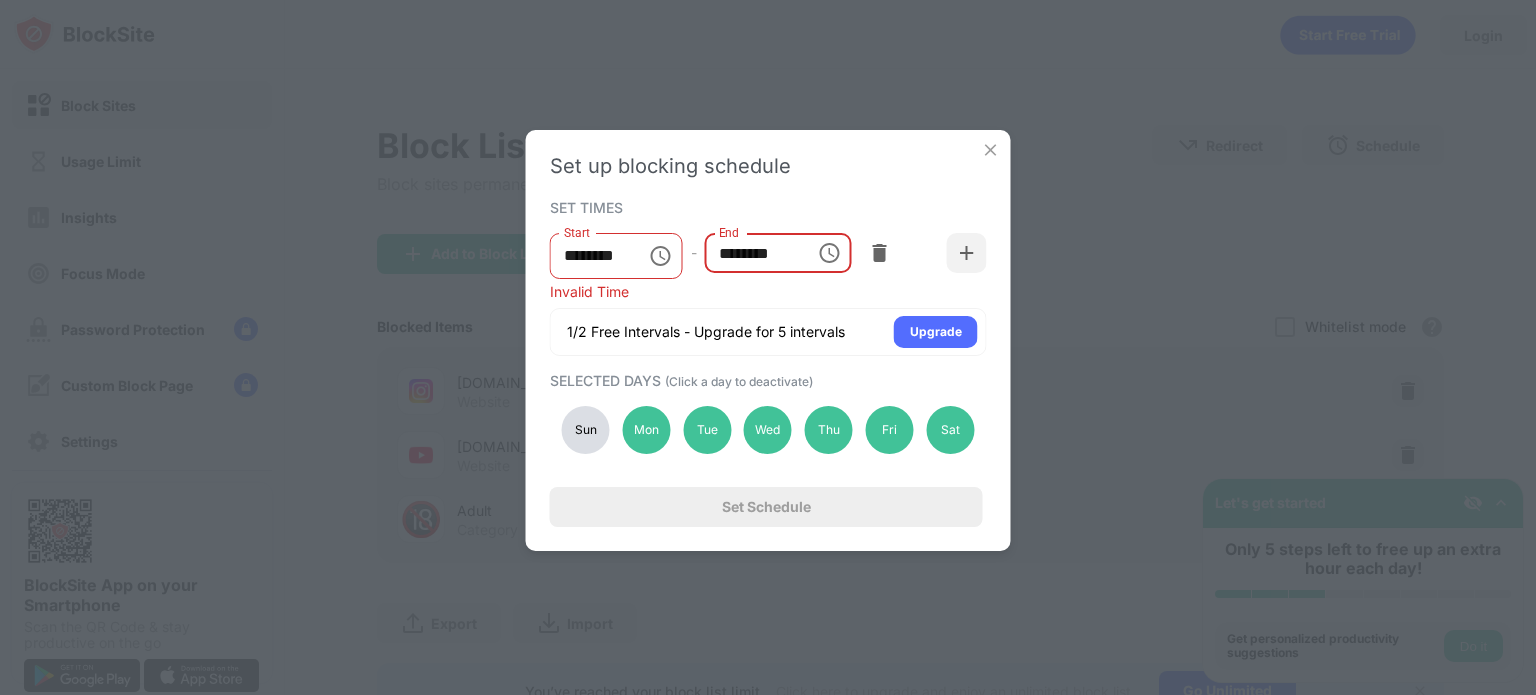 click on "********" at bounding box center [753, 253] 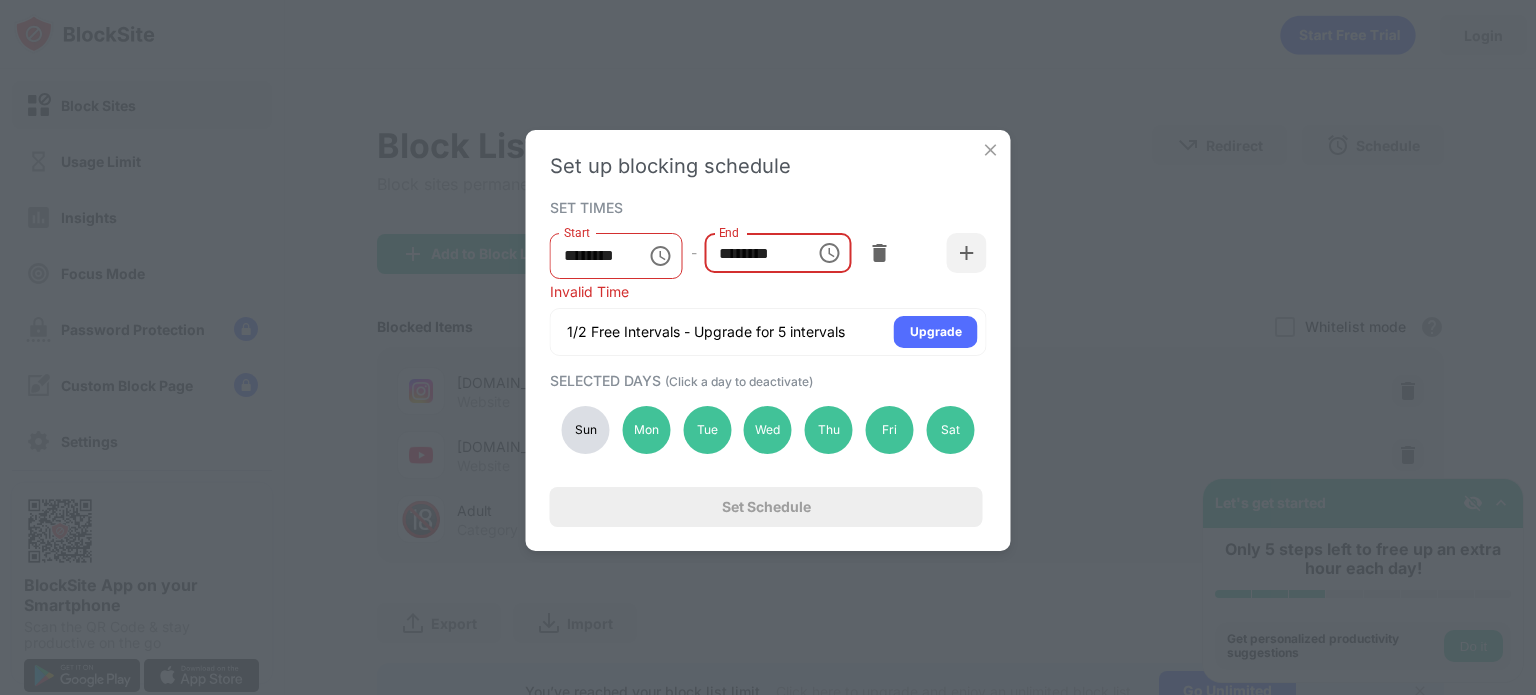 click on "********" at bounding box center (753, 253) 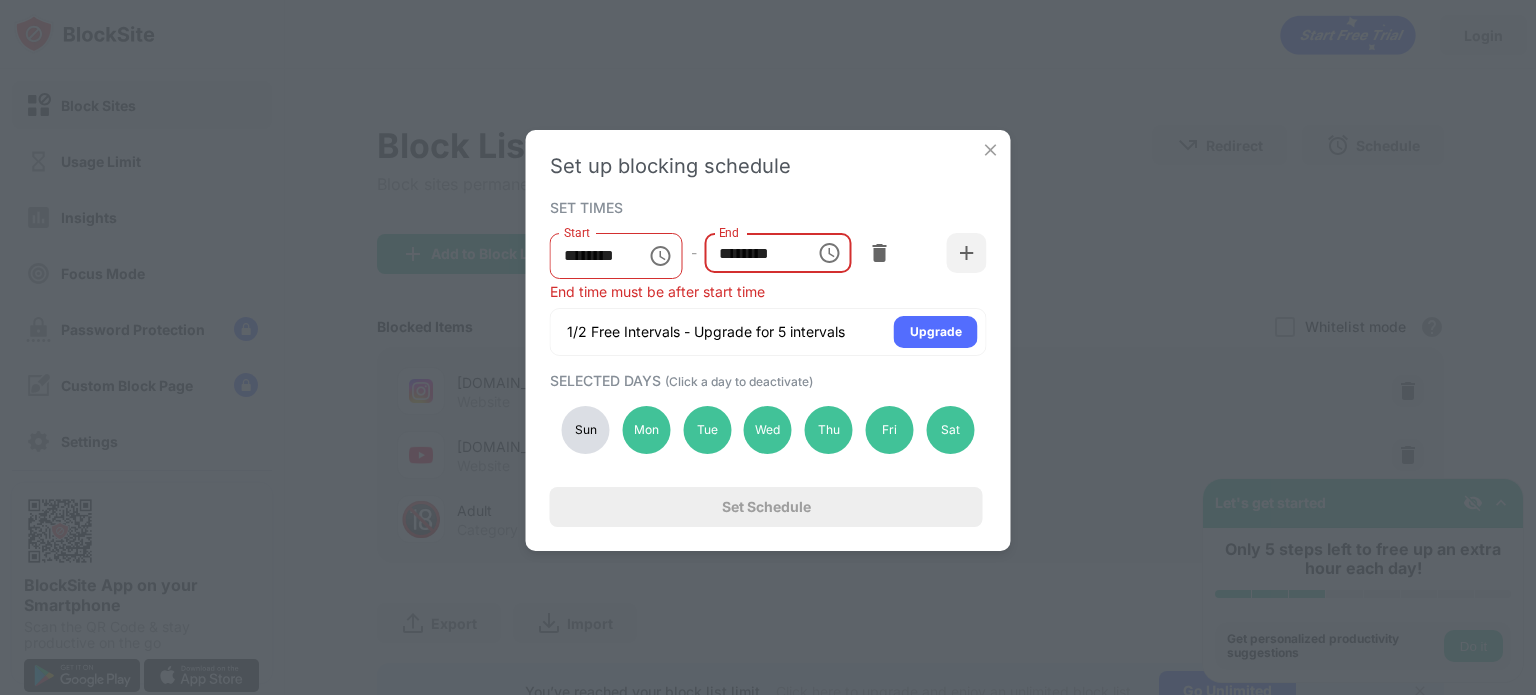 type on "********" 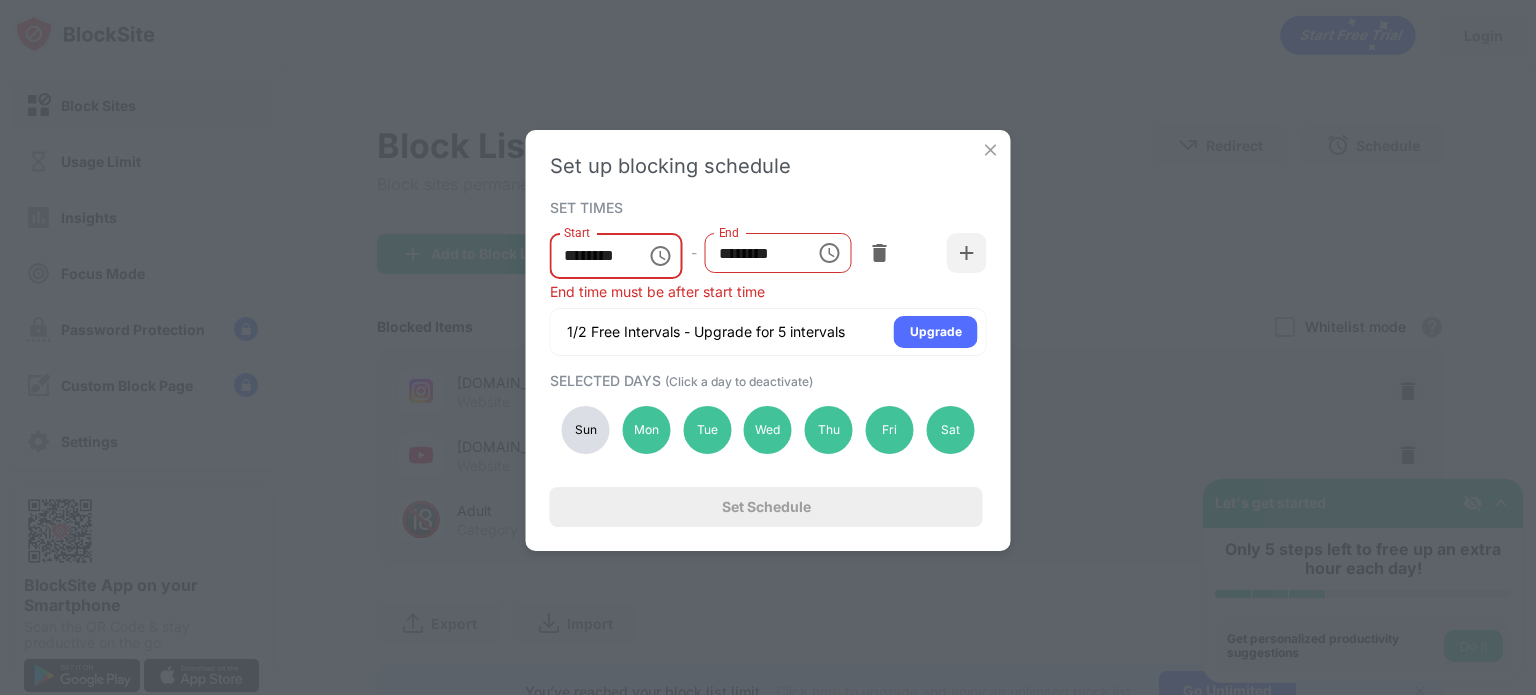 click on "********" at bounding box center [591, 256] 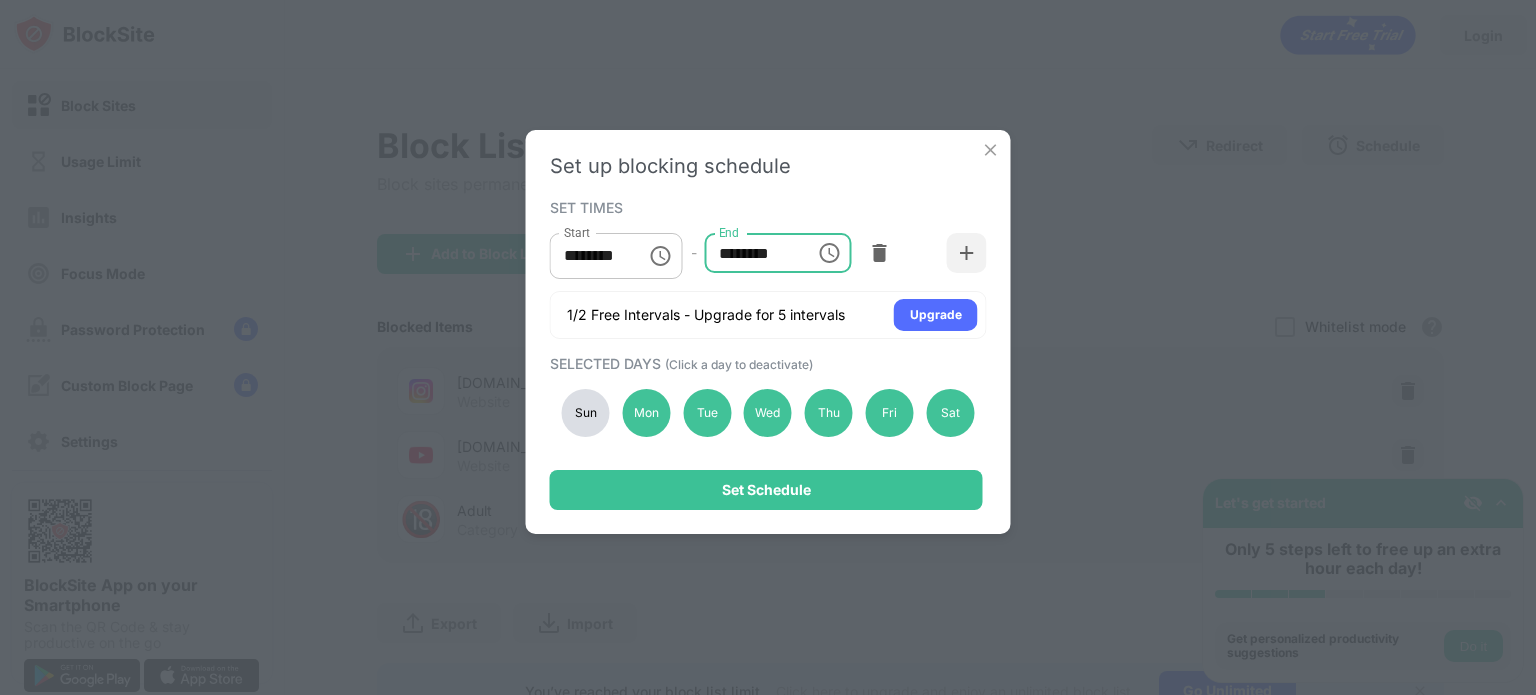 click on "********" at bounding box center [753, 253] 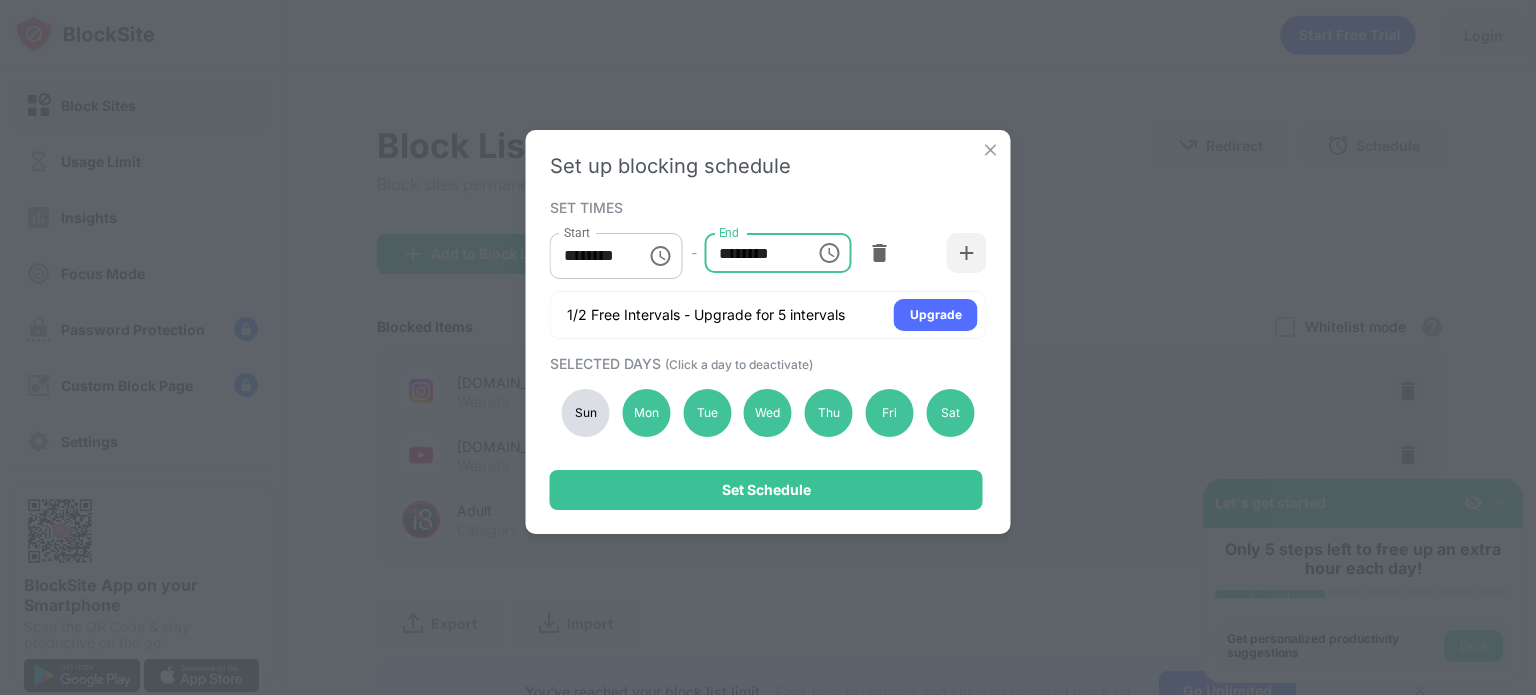click on "********" at bounding box center [591, 256] 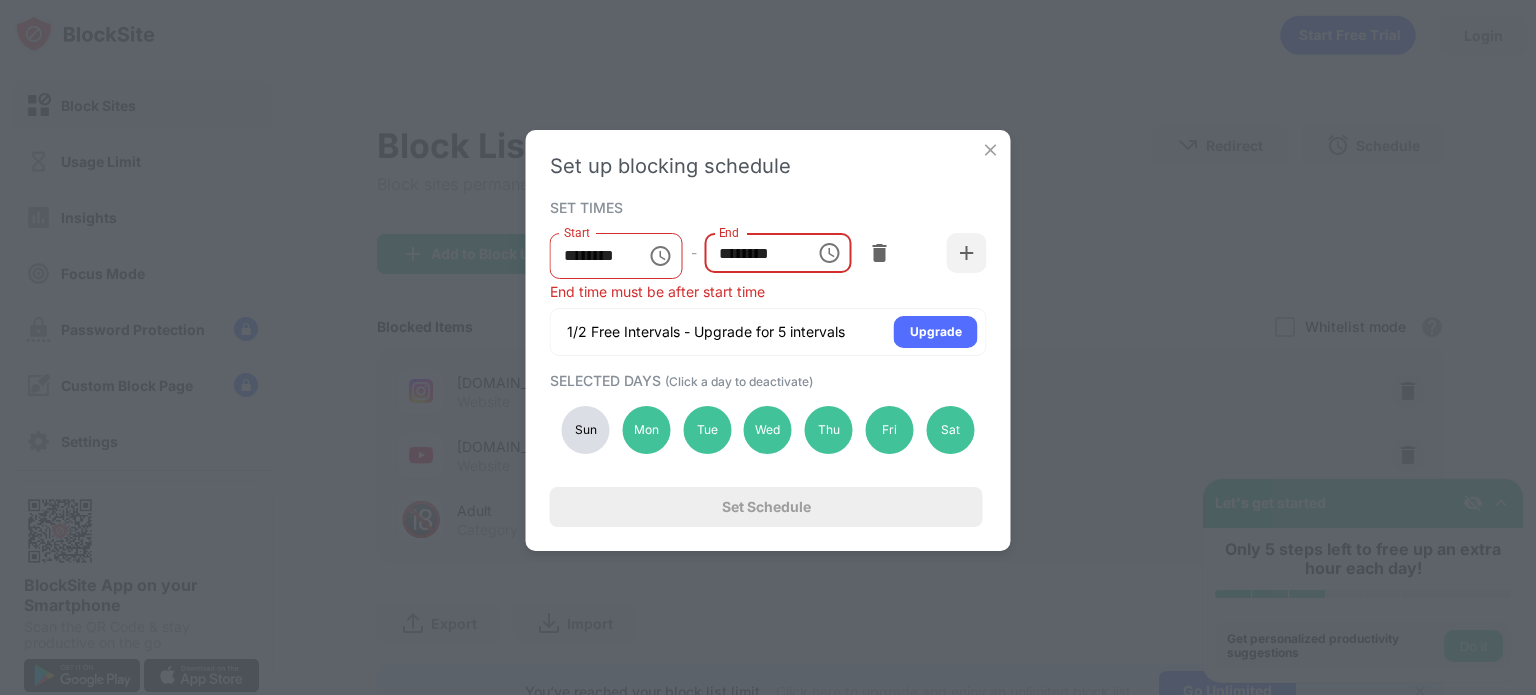 click on "********" at bounding box center (753, 253) 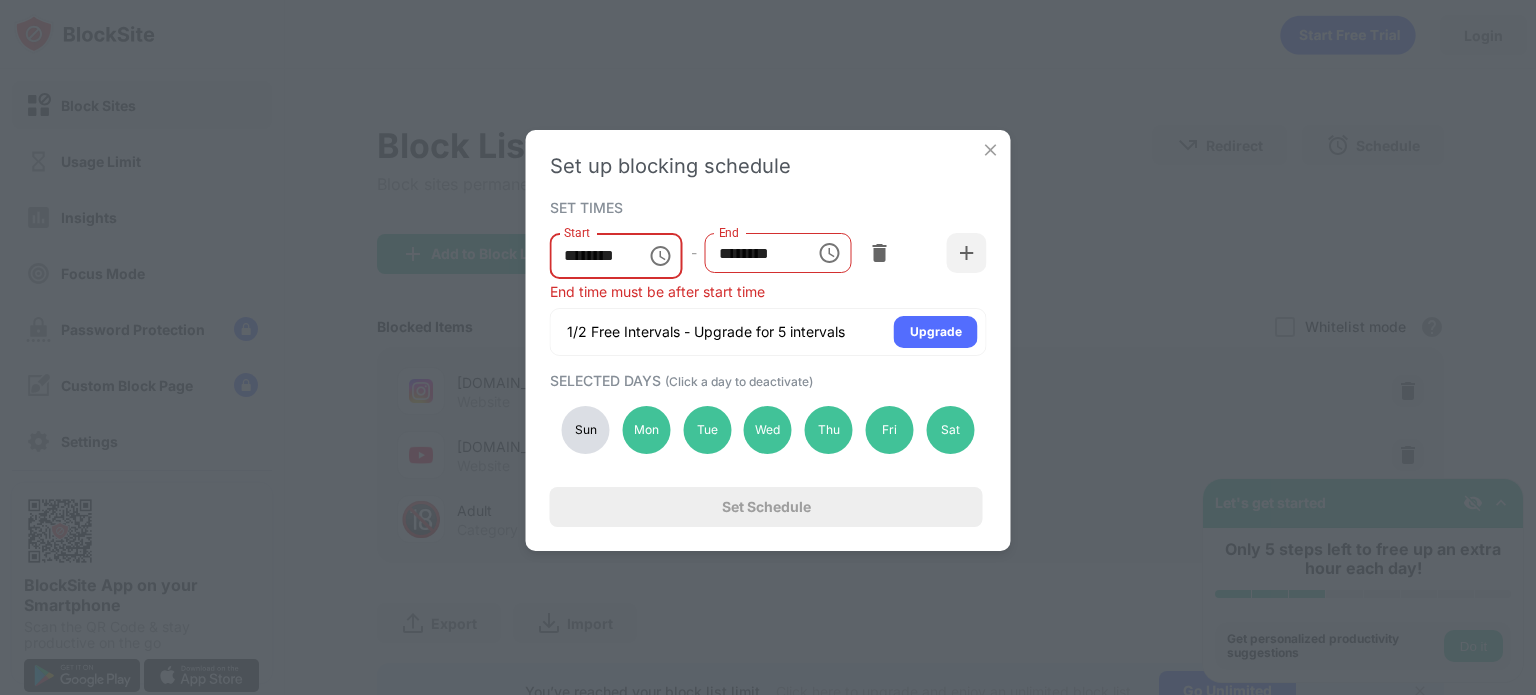 click on "********" at bounding box center [591, 256] 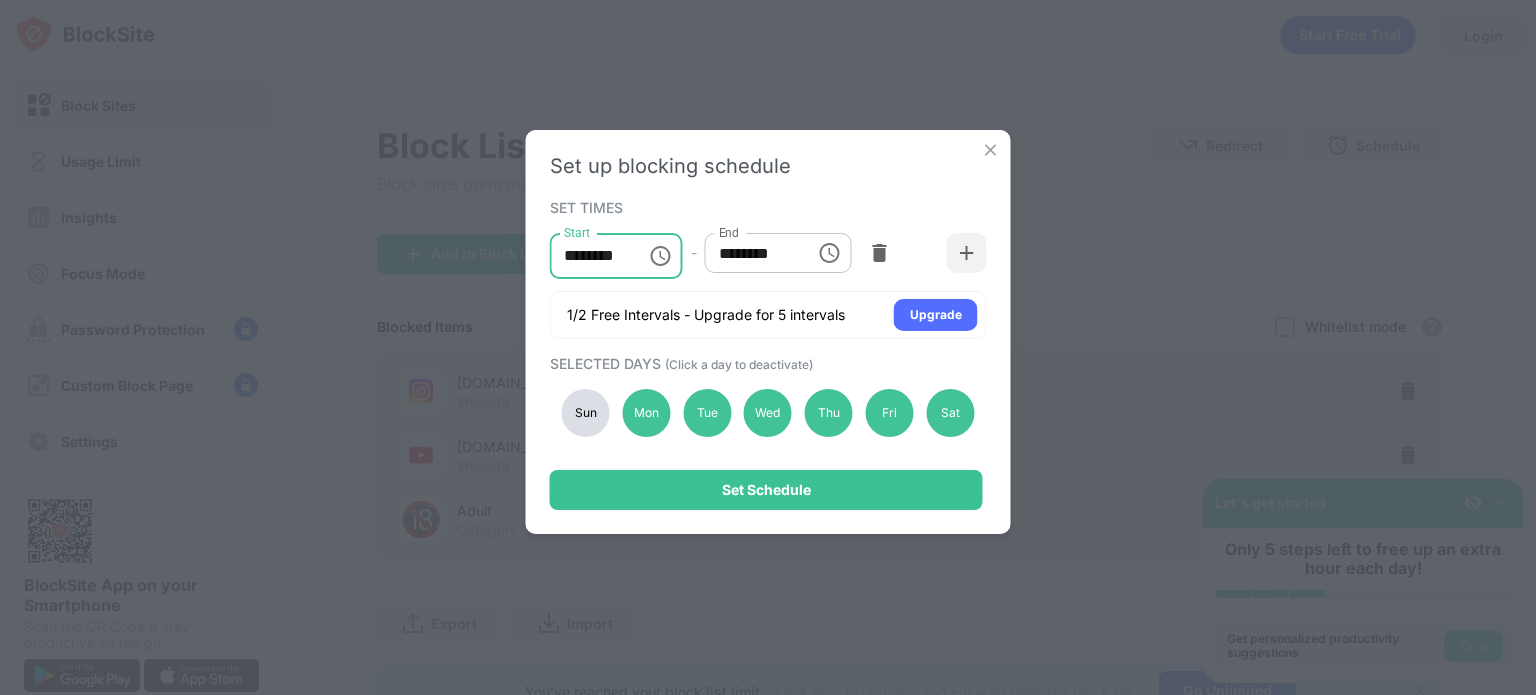 click on "********" at bounding box center (591, 256) 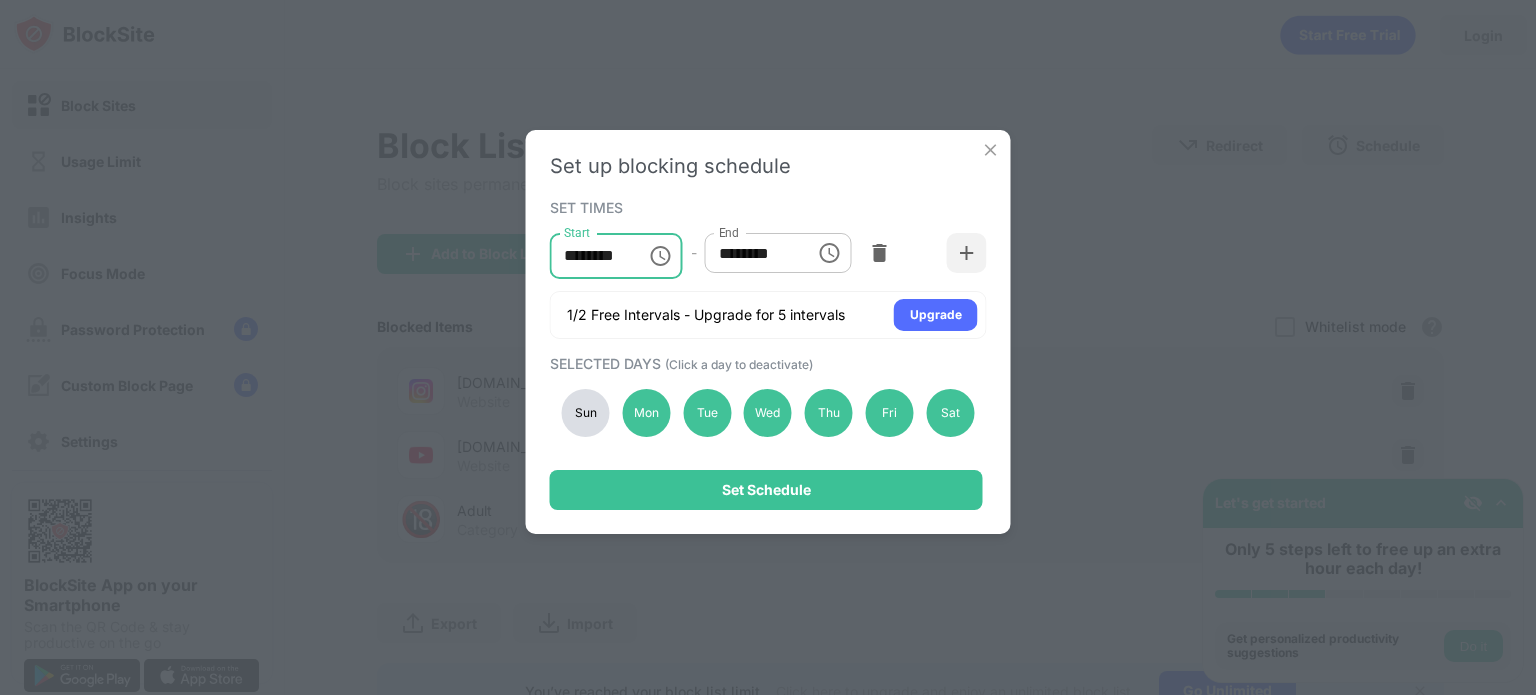 click on "********" at bounding box center [591, 256] 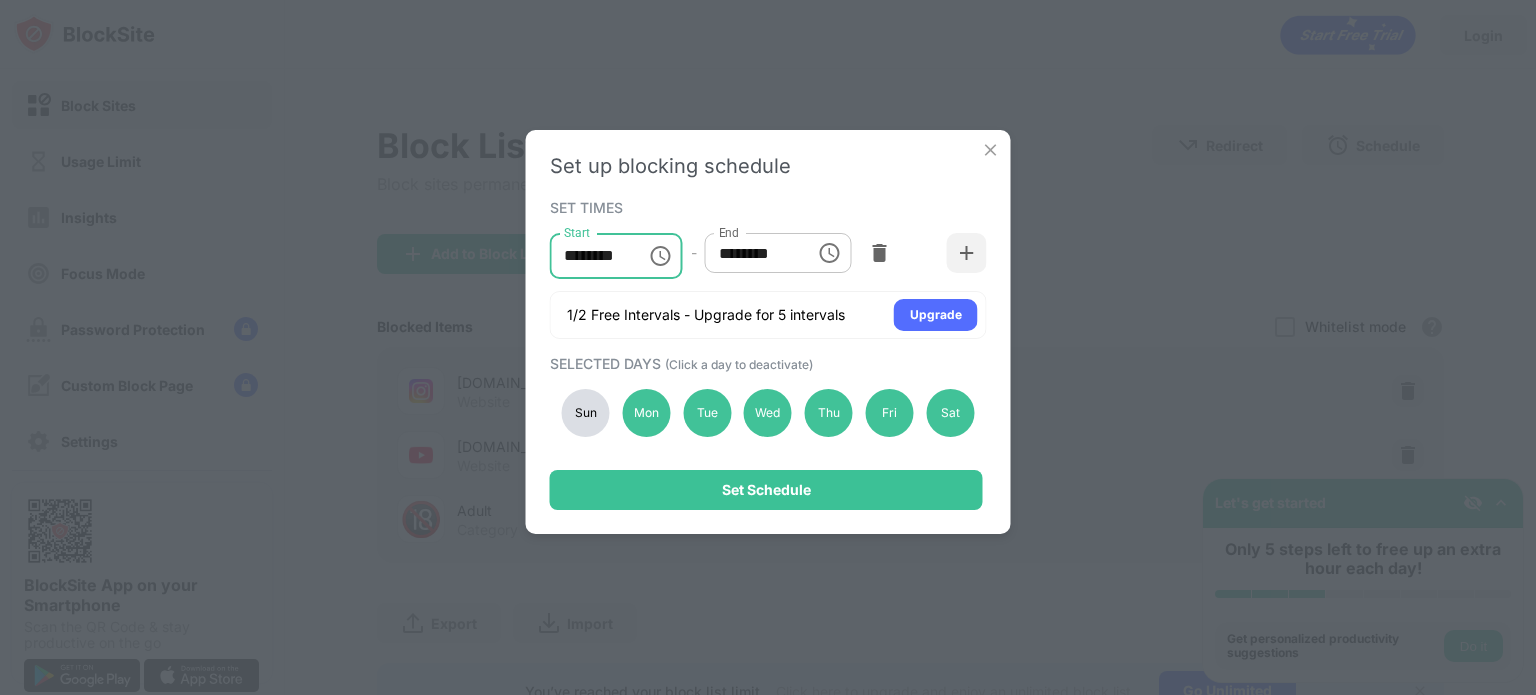scroll, scrollTop: 0, scrollLeft: 0, axis: both 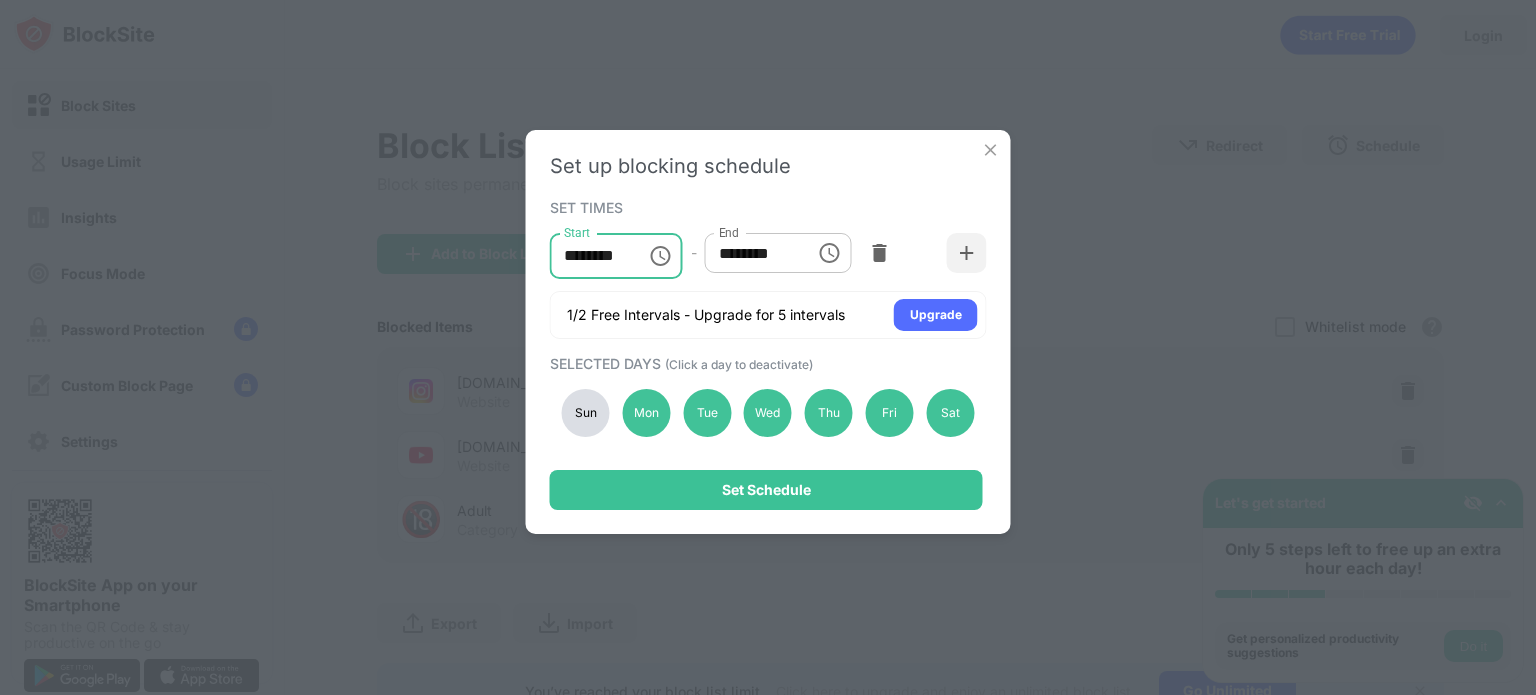 type on "********" 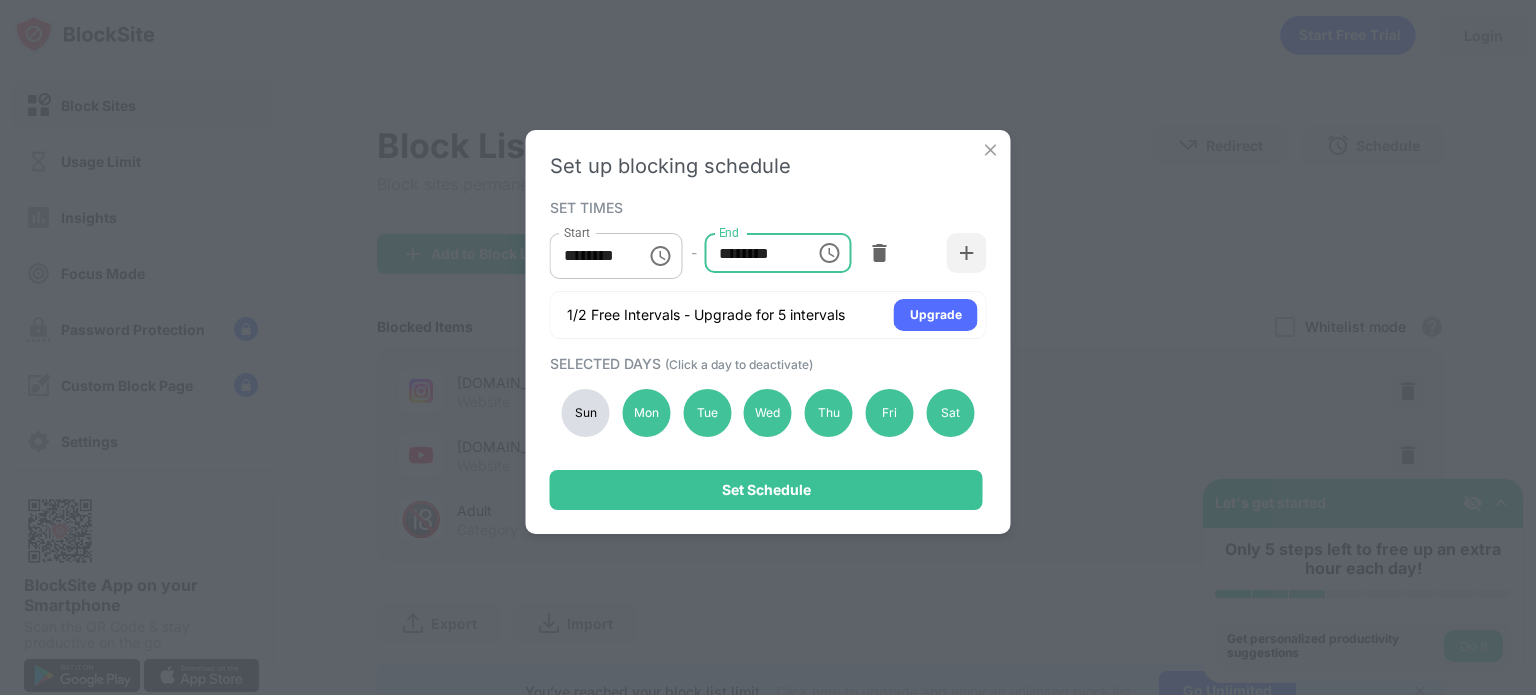 click on "********" at bounding box center (753, 253) 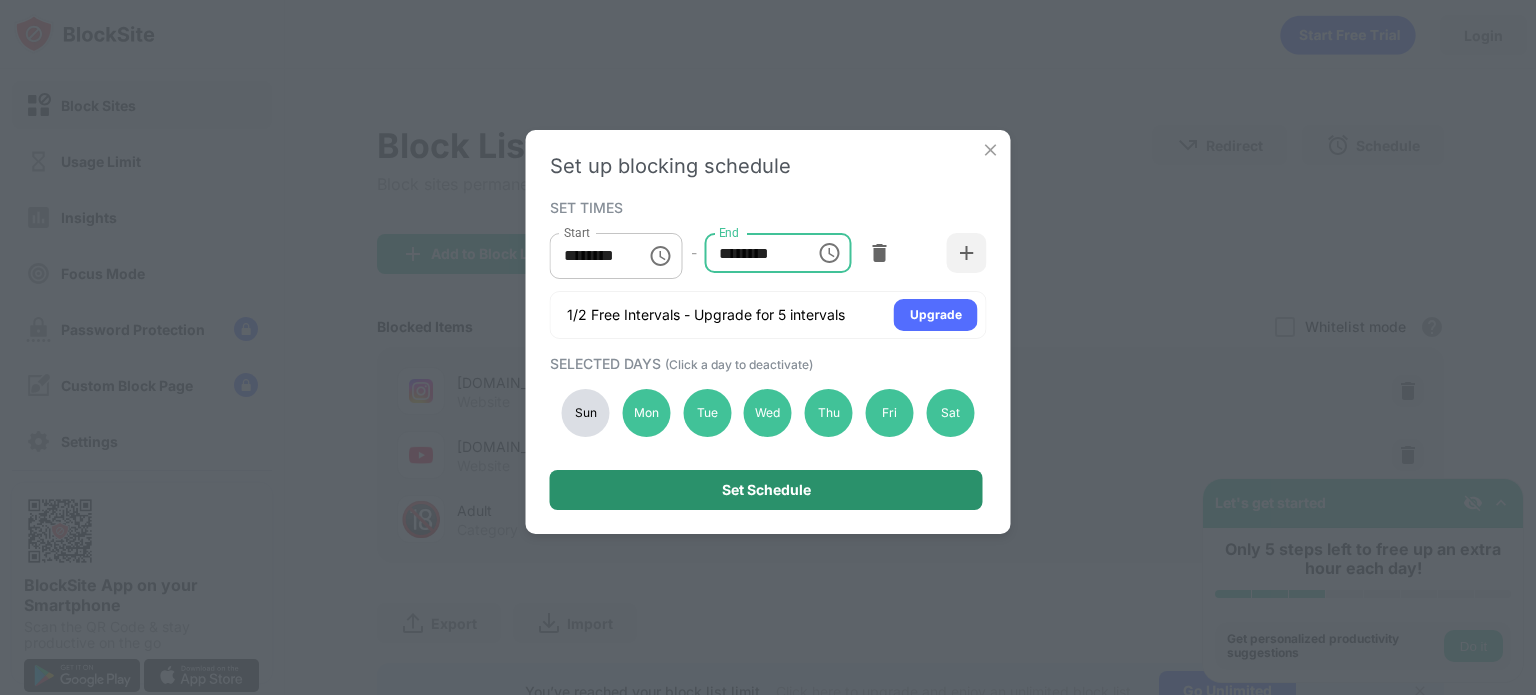 type on "********" 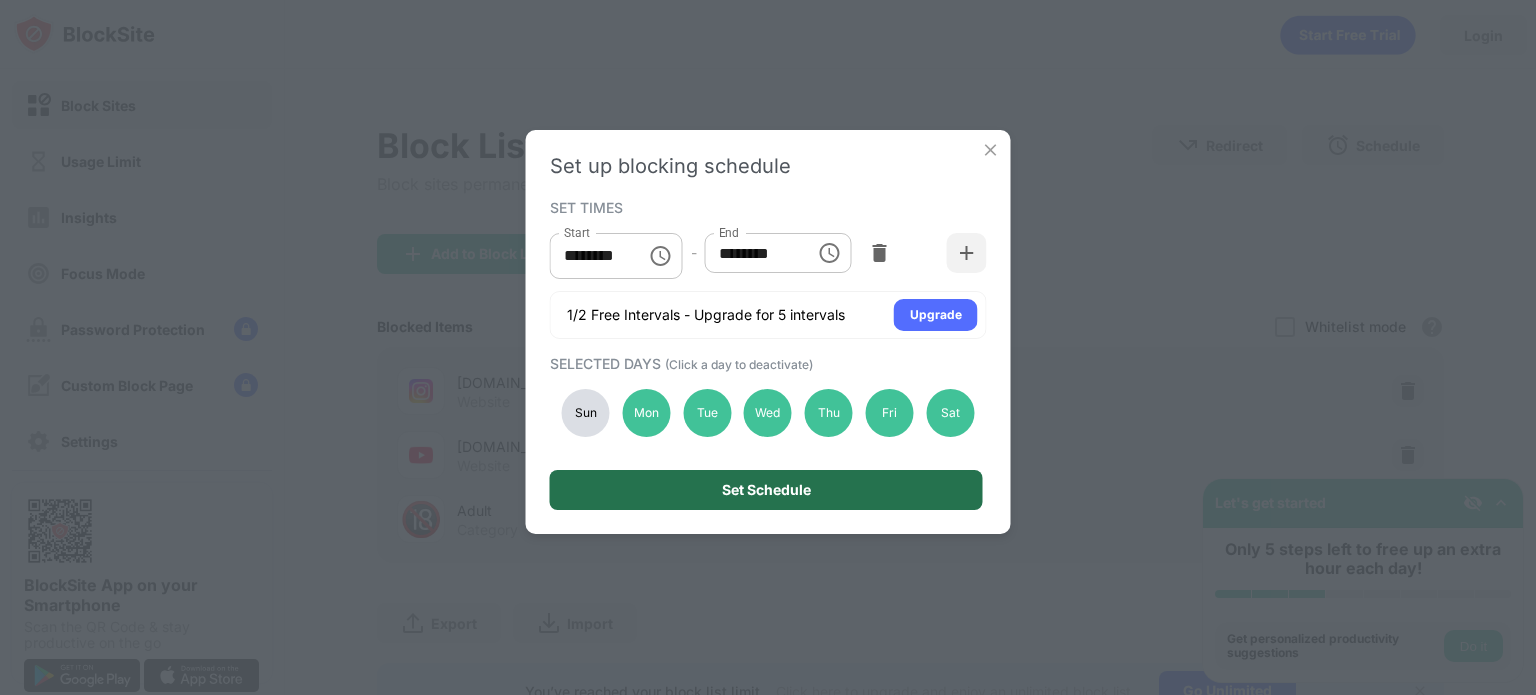 click on "Set Schedule" at bounding box center [766, 490] 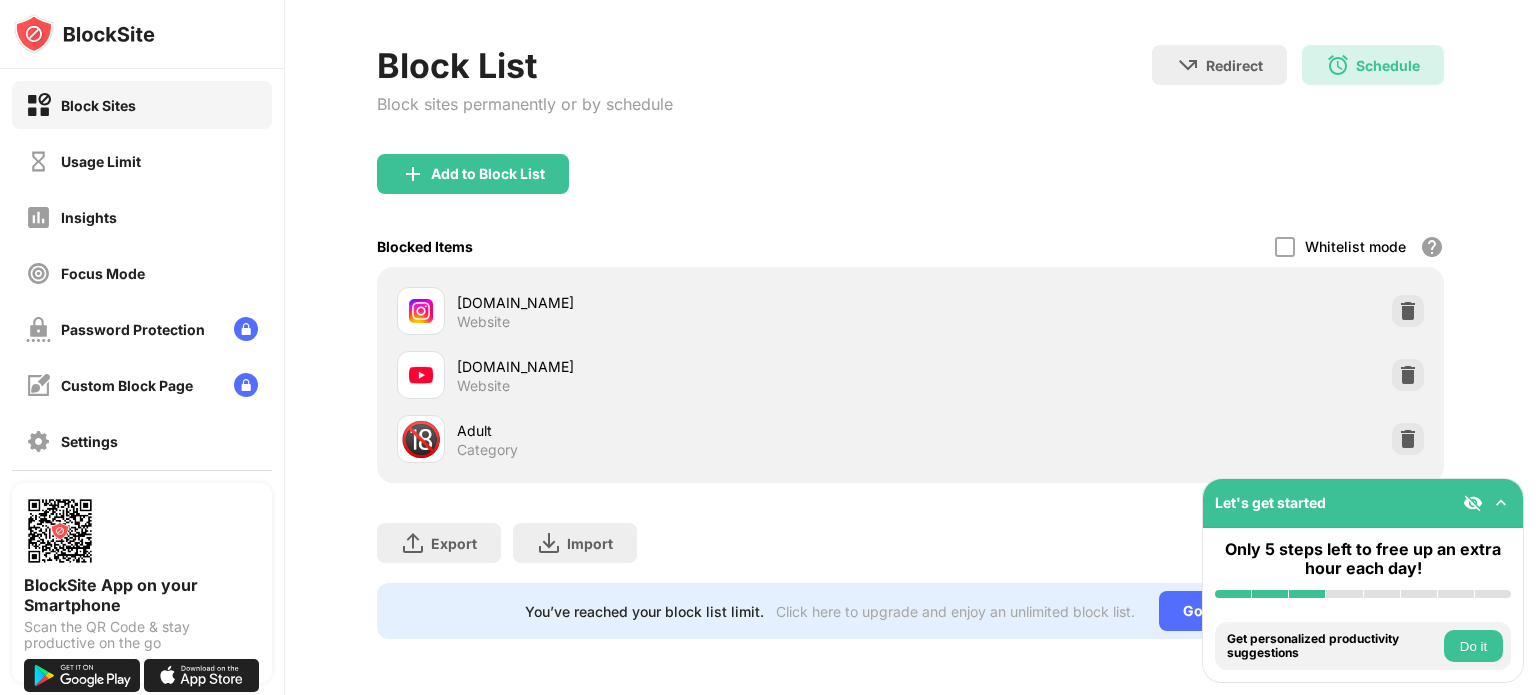 scroll, scrollTop: 0, scrollLeft: 15, axis: horizontal 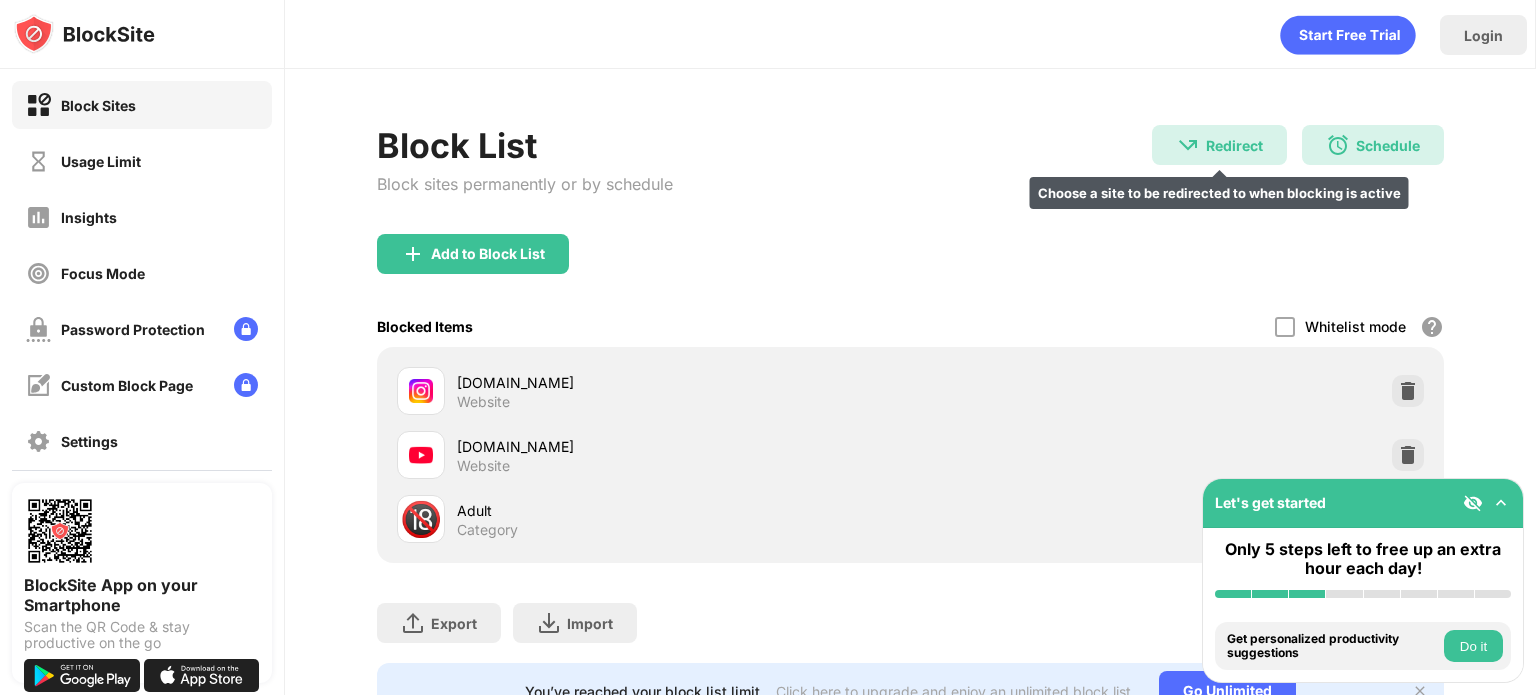 click on "Redirect Choose a site to be redirected to when blocking is active" at bounding box center (1219, 145) 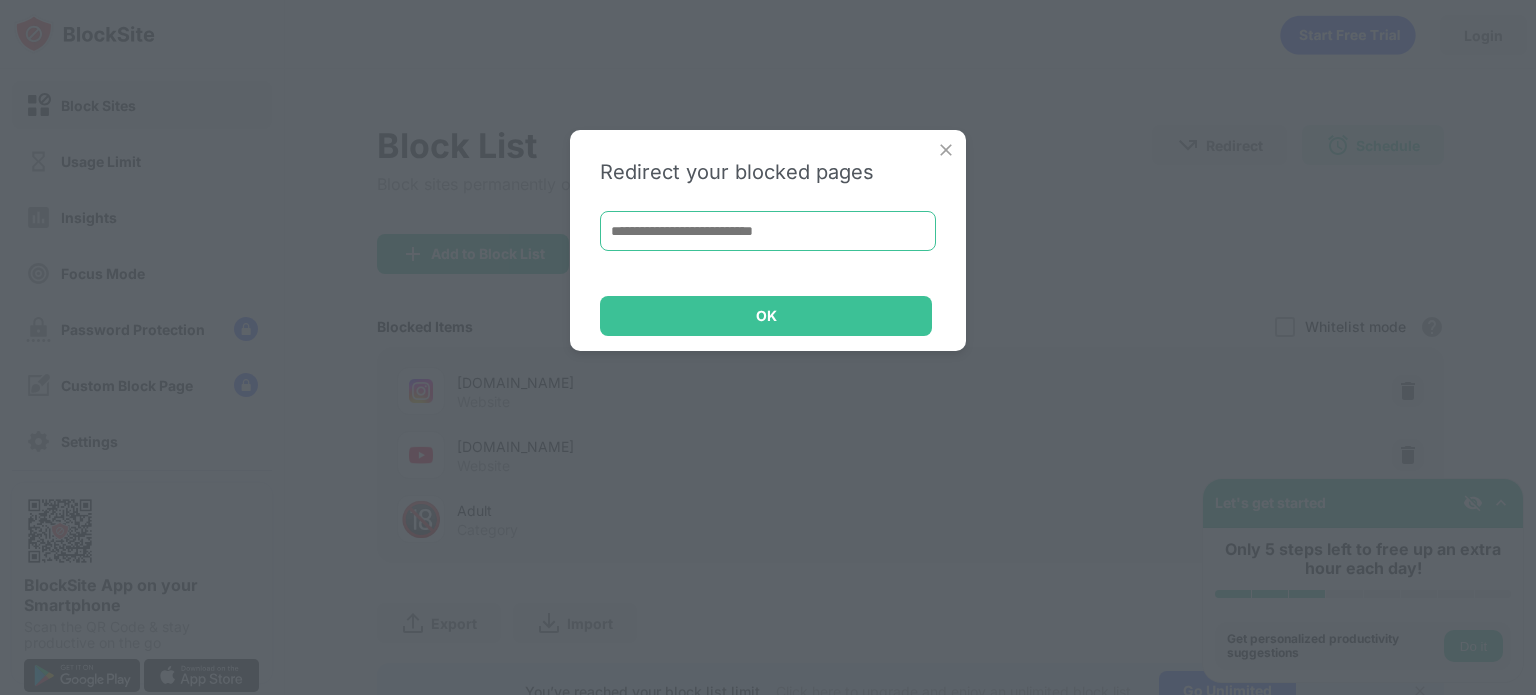 click at bounding box center [768, 231] 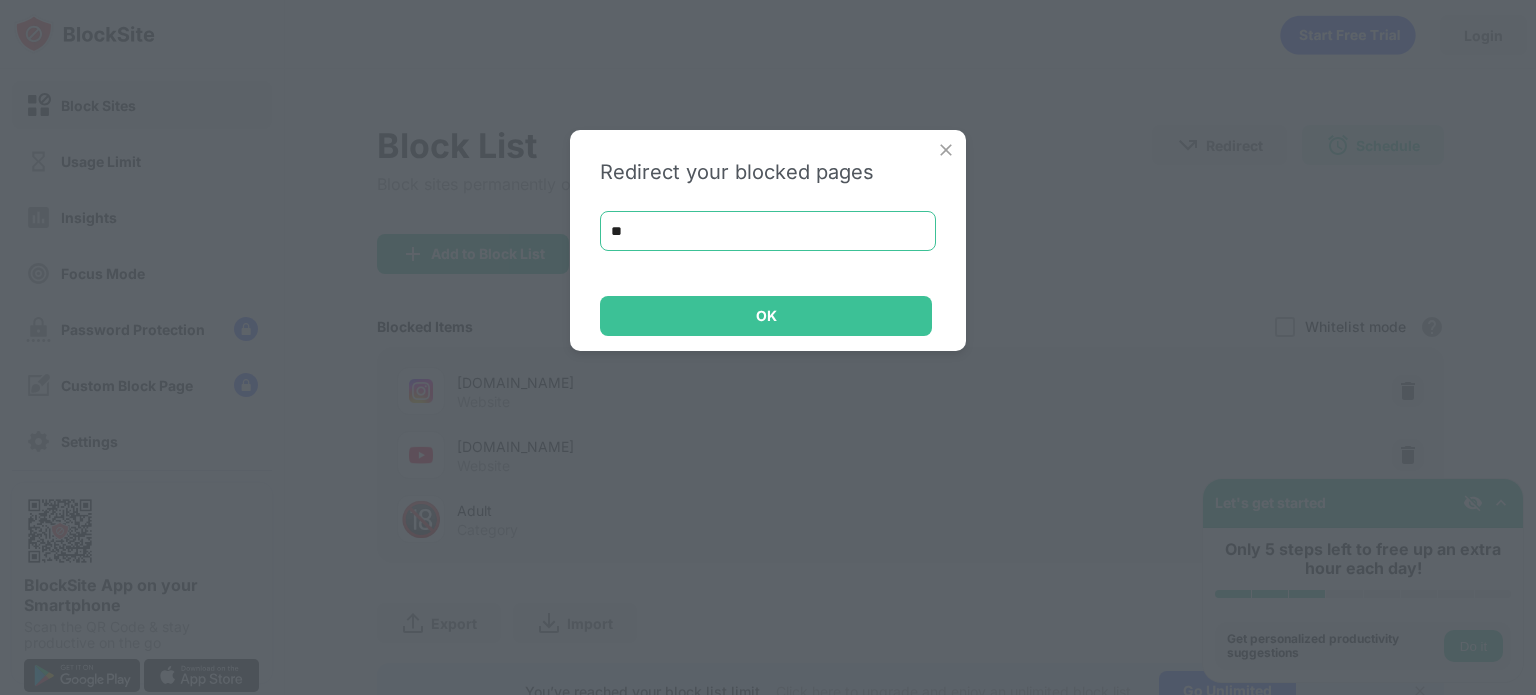 type on "*" 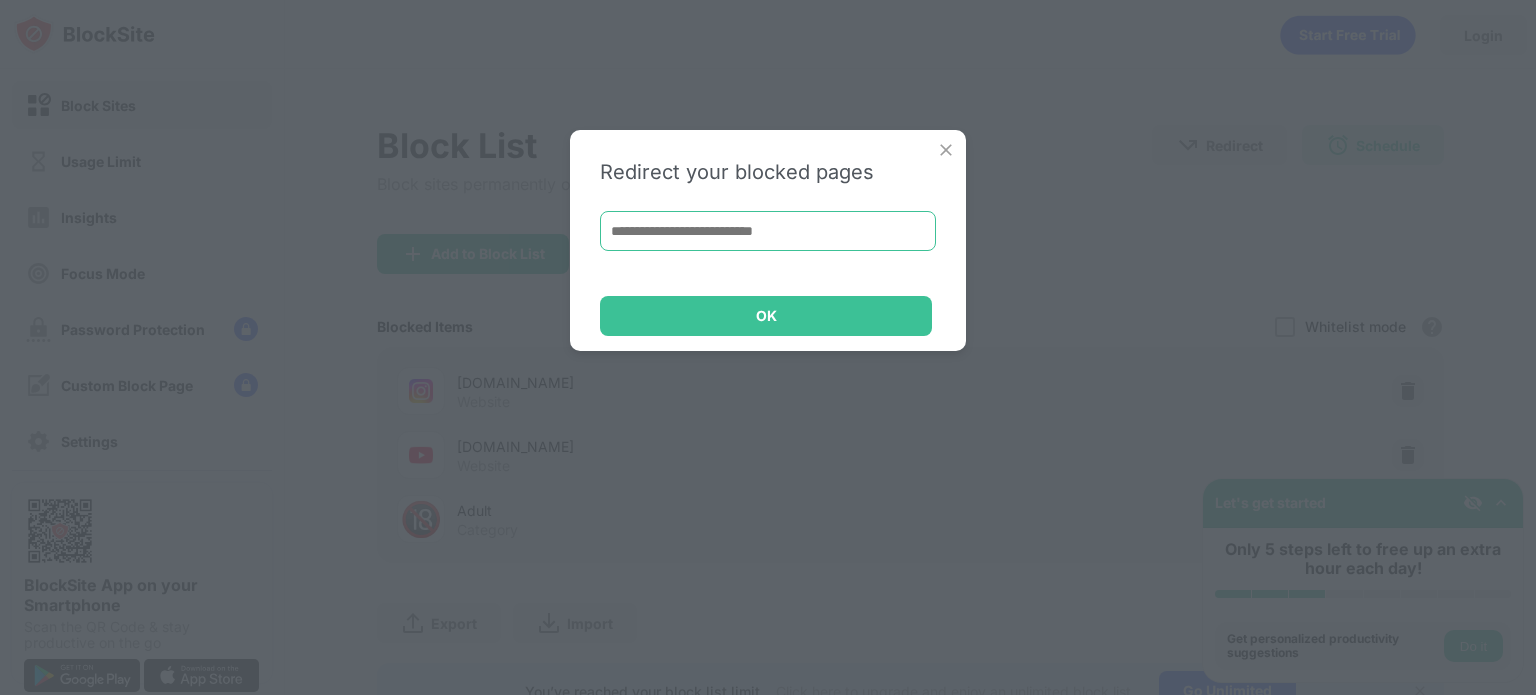paste on "**********" 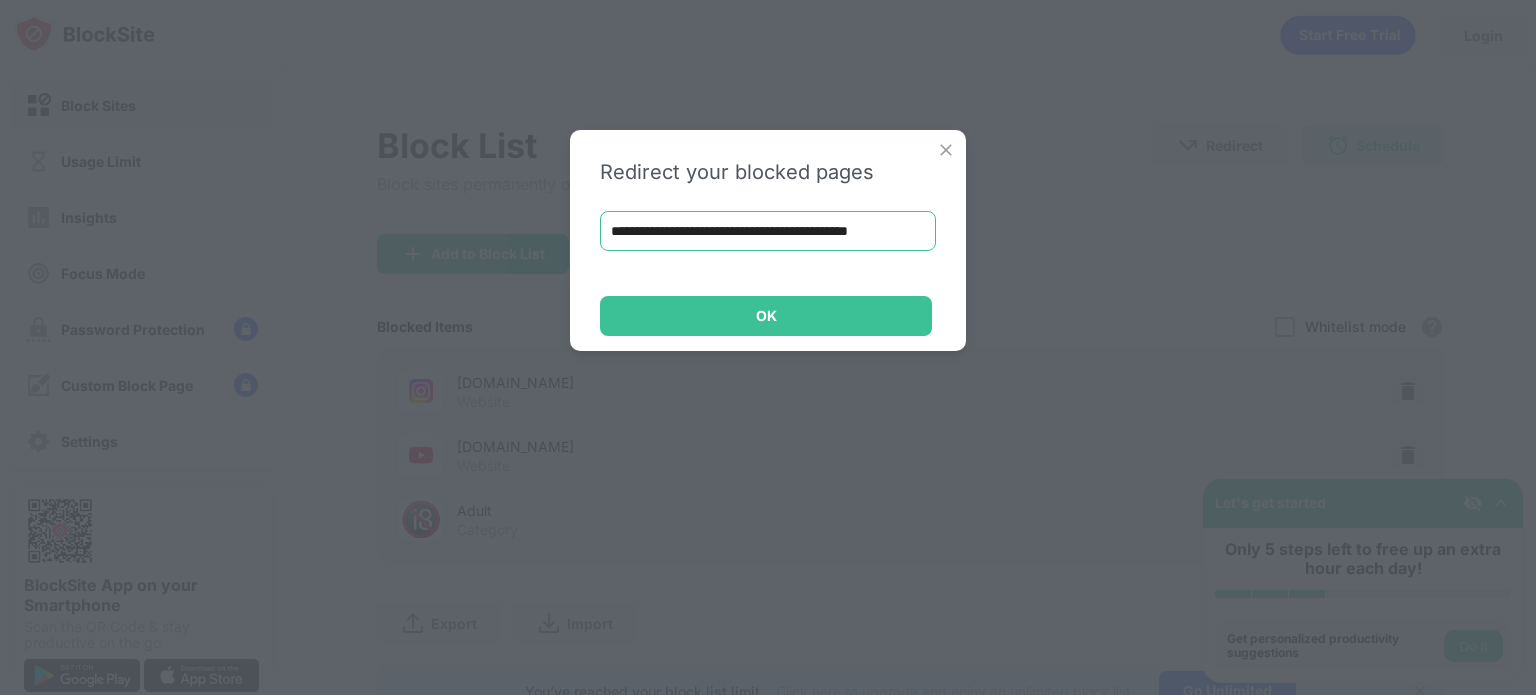 scroll, scrollTop: 0, scrollLeft: 32, axis: horizontal 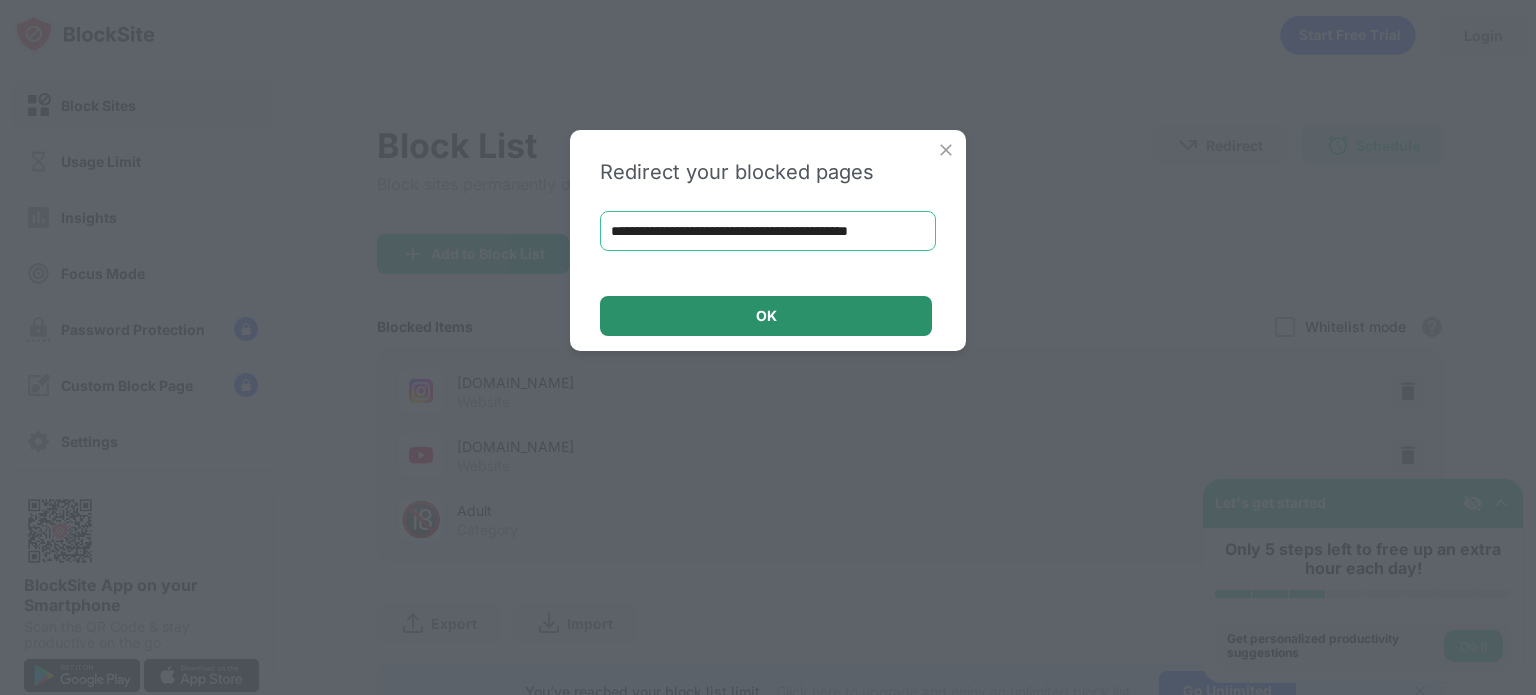 type on "**********" 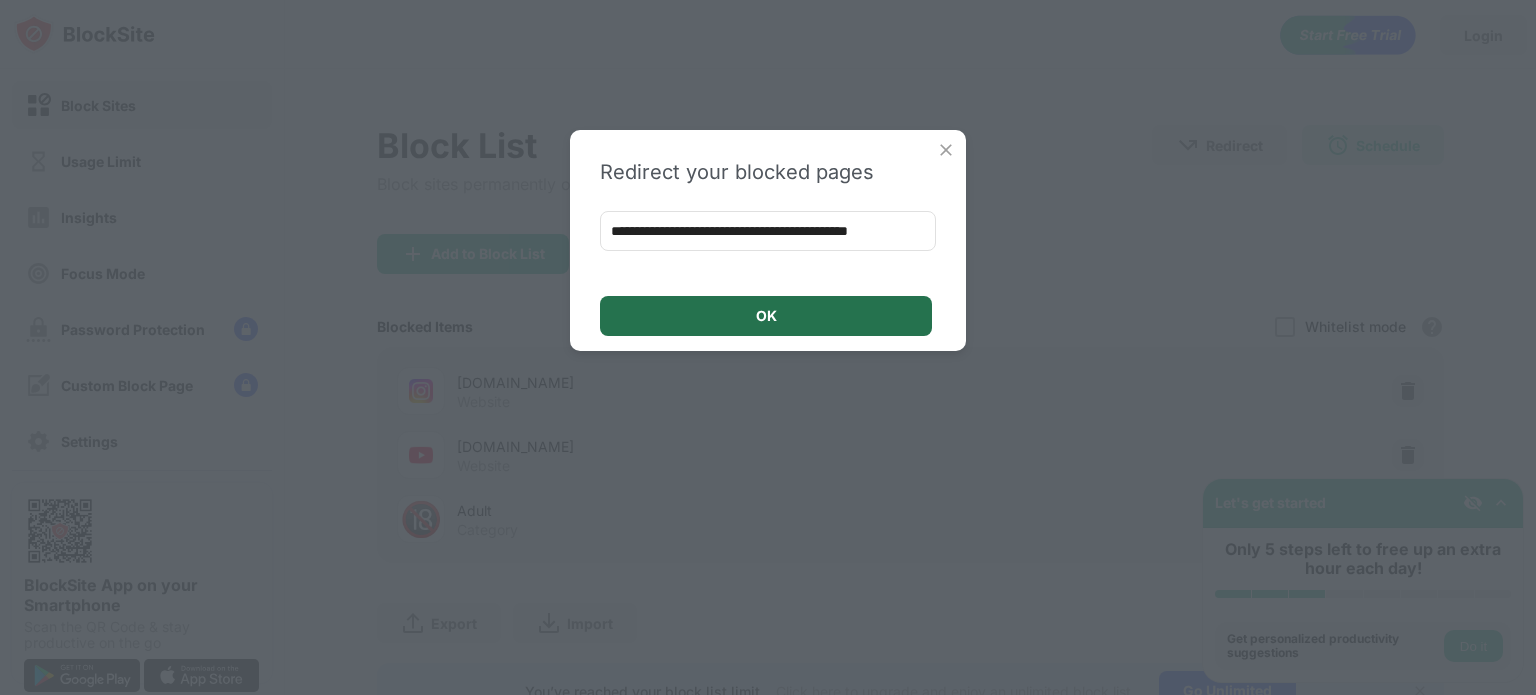 click on "OK" at bounding box center (766, 316) 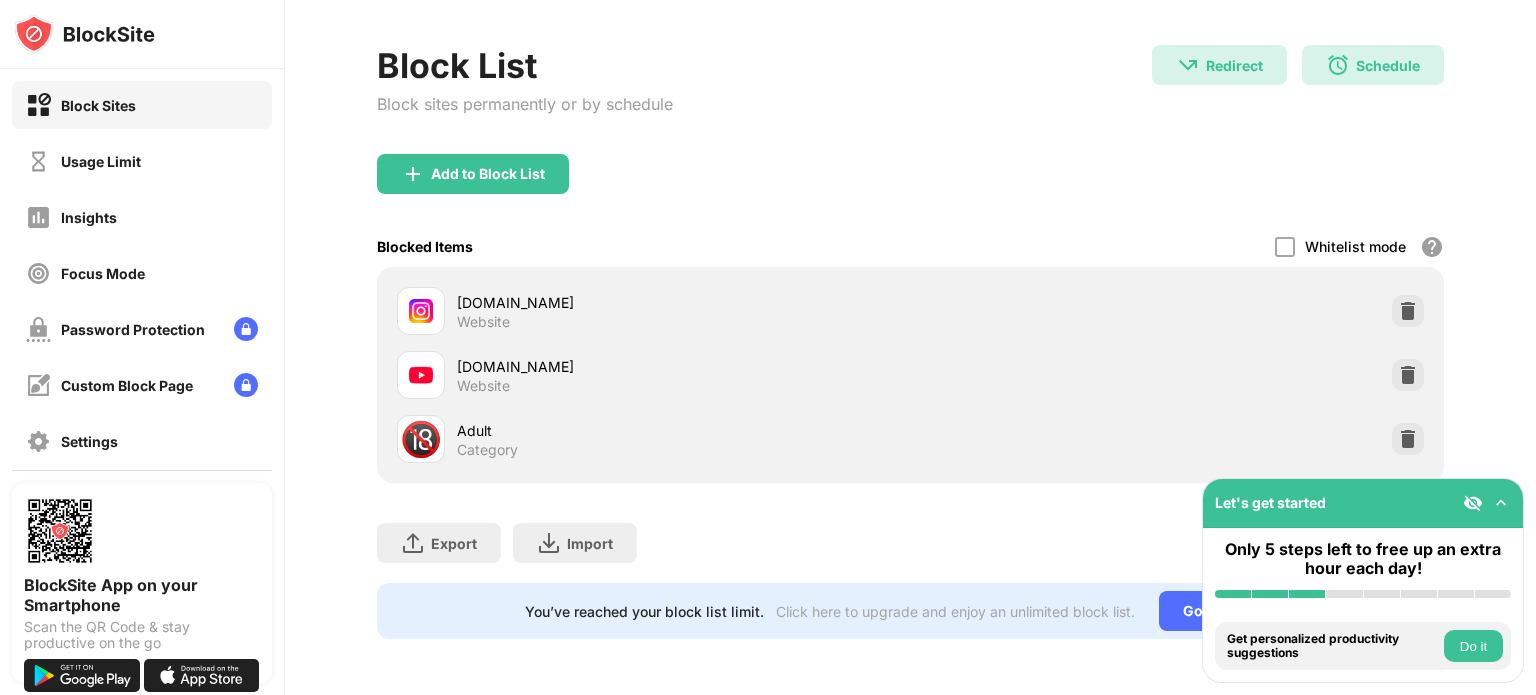 scroll, scrollTop: 0, scrollLeft: 15, axis: horizontal 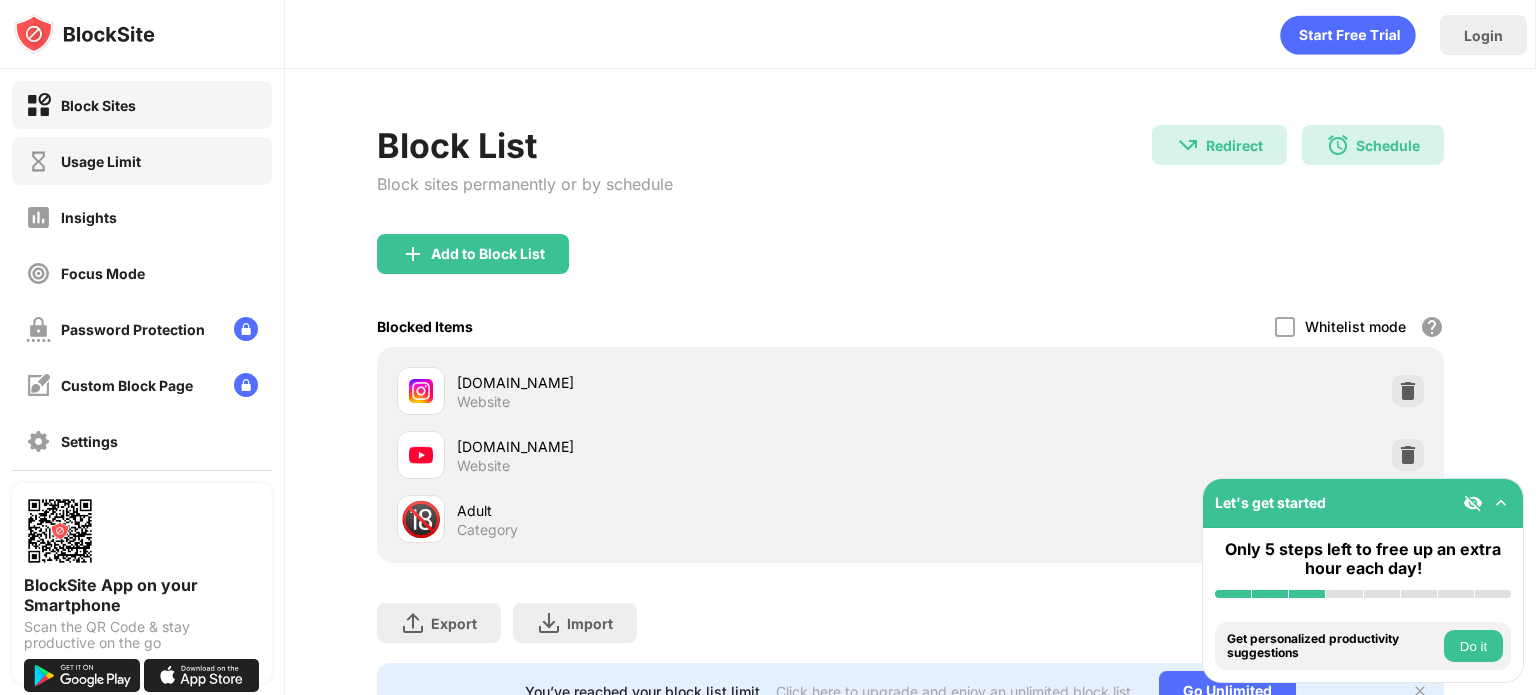 click on "Usage Limit" at bounding box center [142, 161] 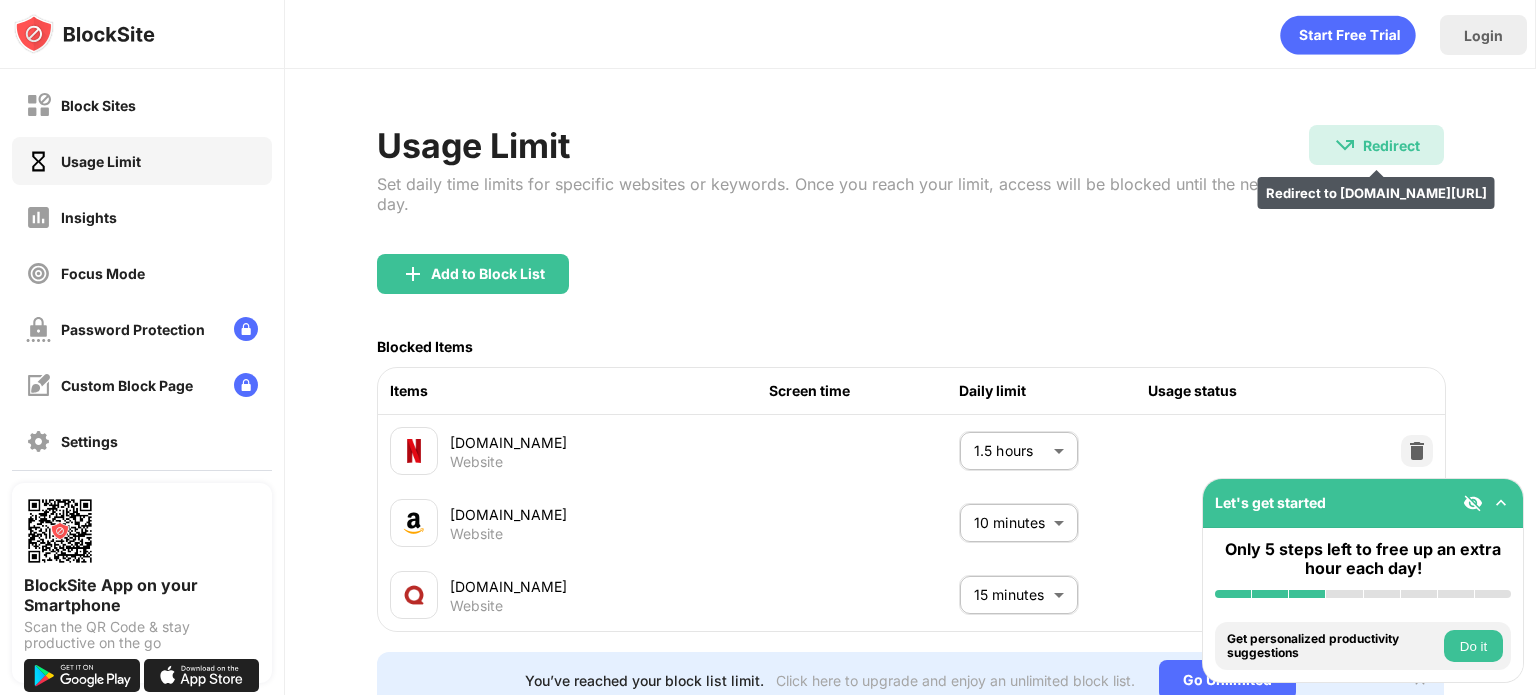 click on "Redirect" at bounding box center [1391, 145] 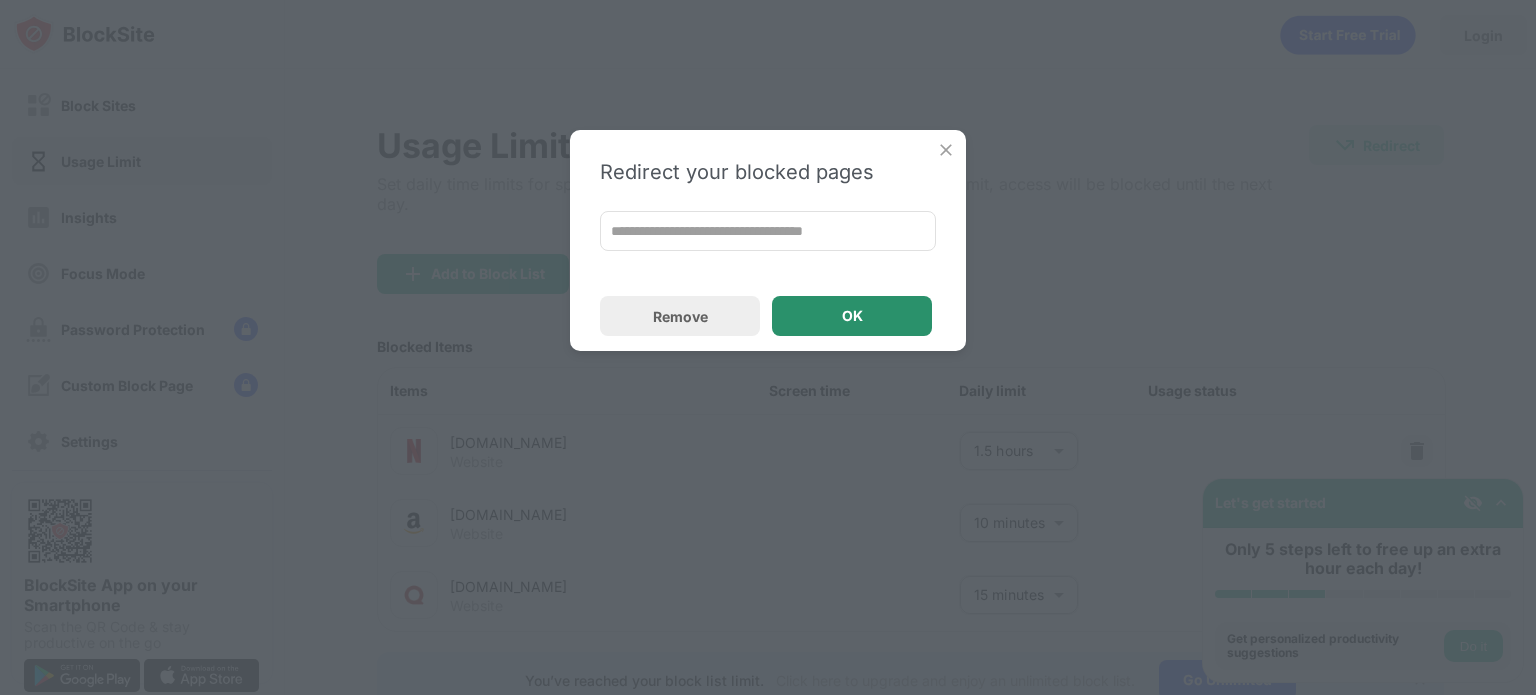 click on "OK" at bounding box center (852, 316) 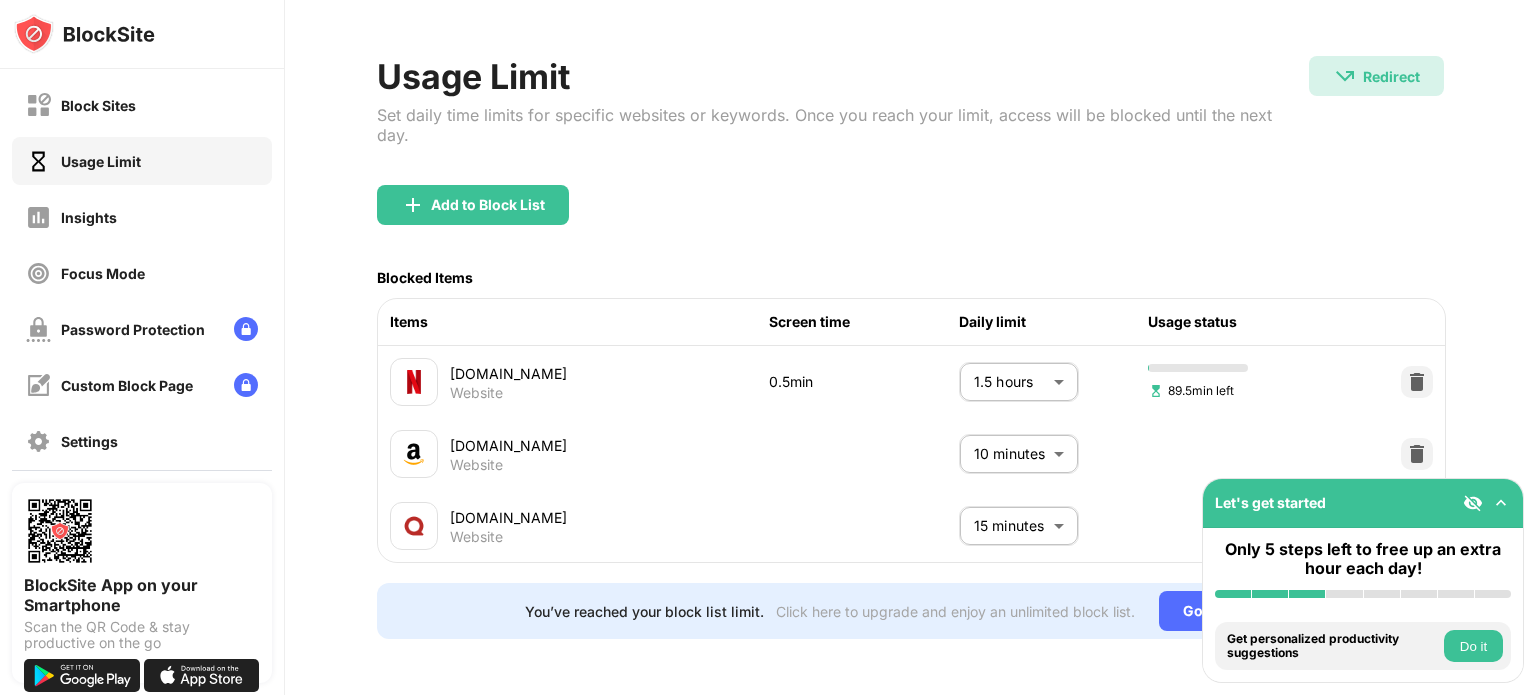 scroll, scrollTop: 92, scrollLeft: 44, axis: both 